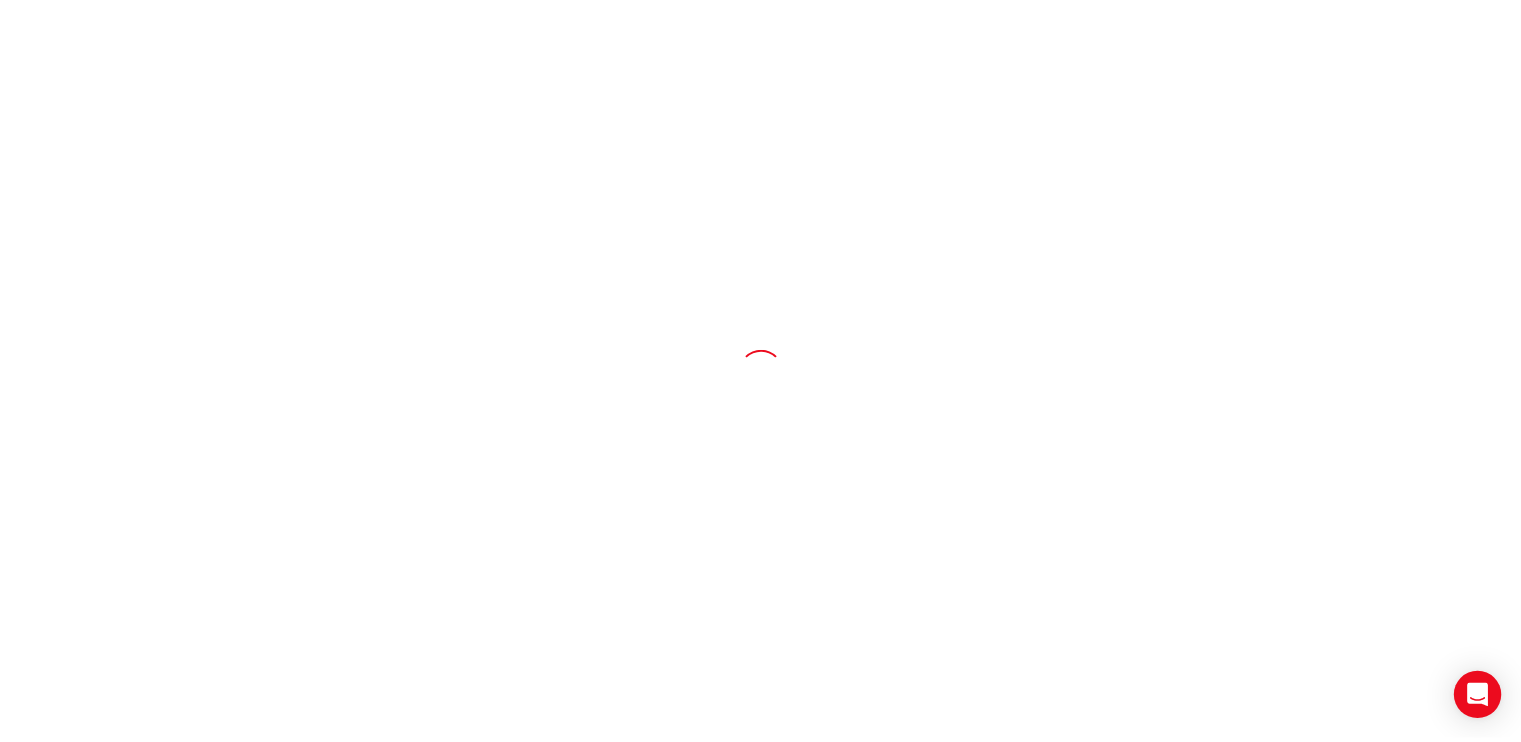 scroll, scrollTop: 0, scrollLeft: 0, axis: both 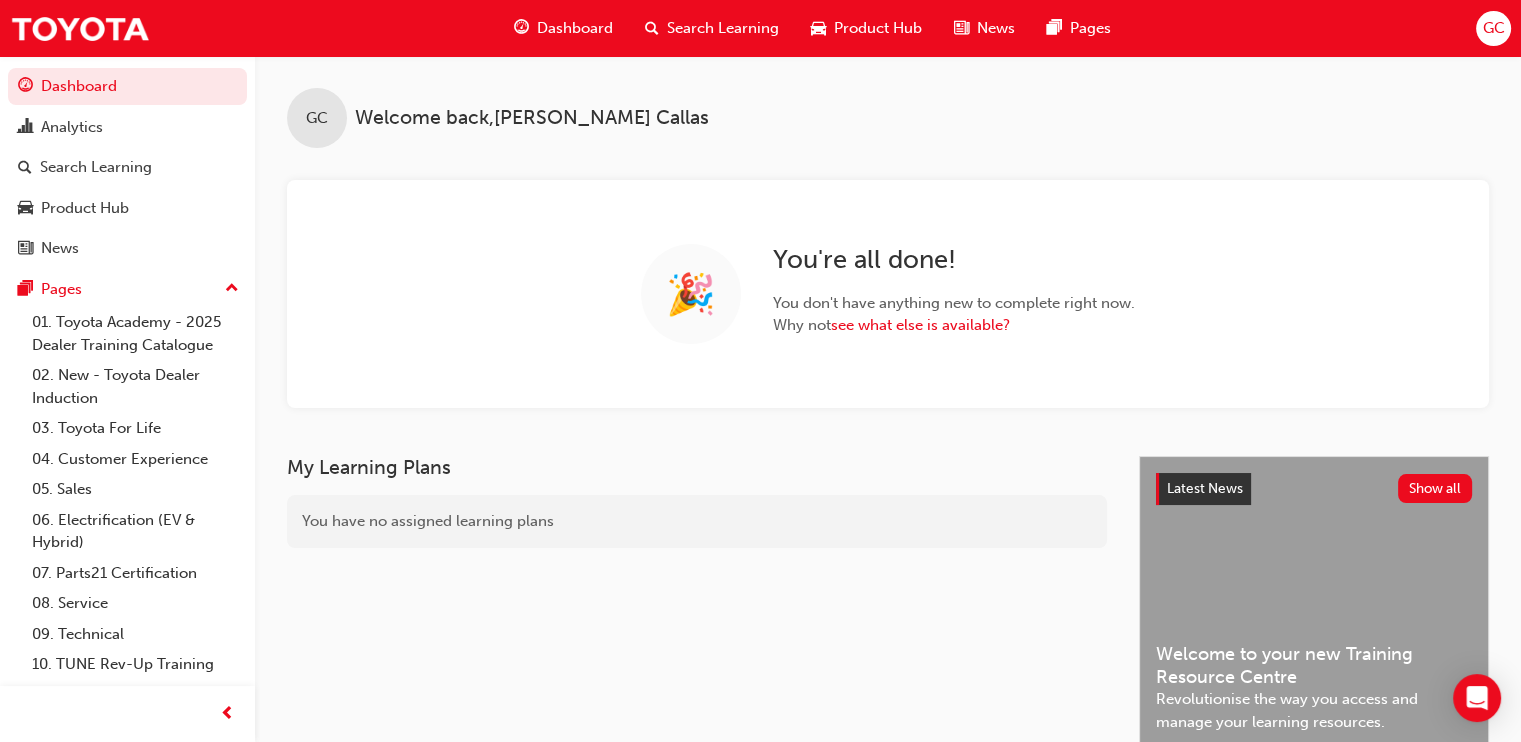 click on "Search Learning" at bounding box center (723, 28) 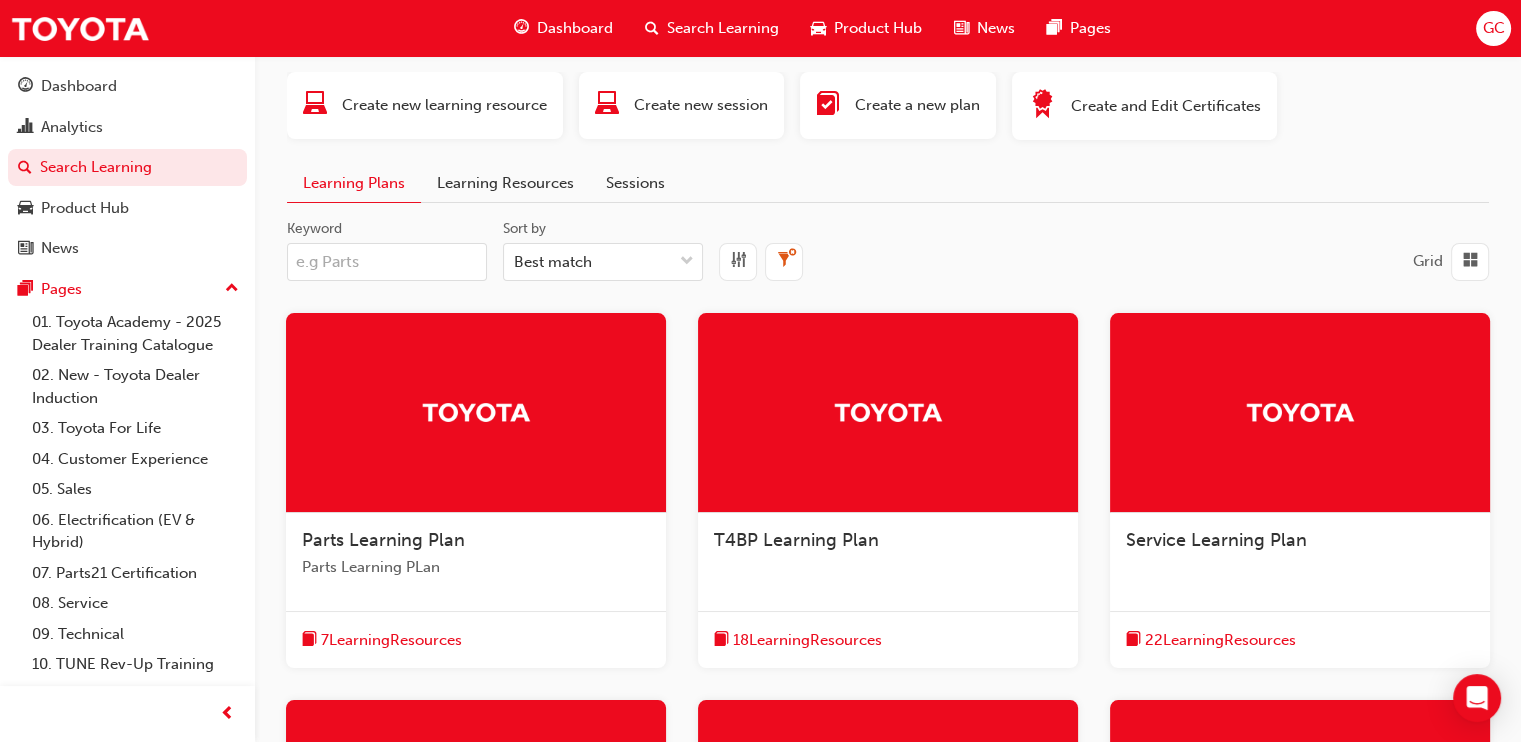 click on "Learning Resources" at bounding box center [505, 183] 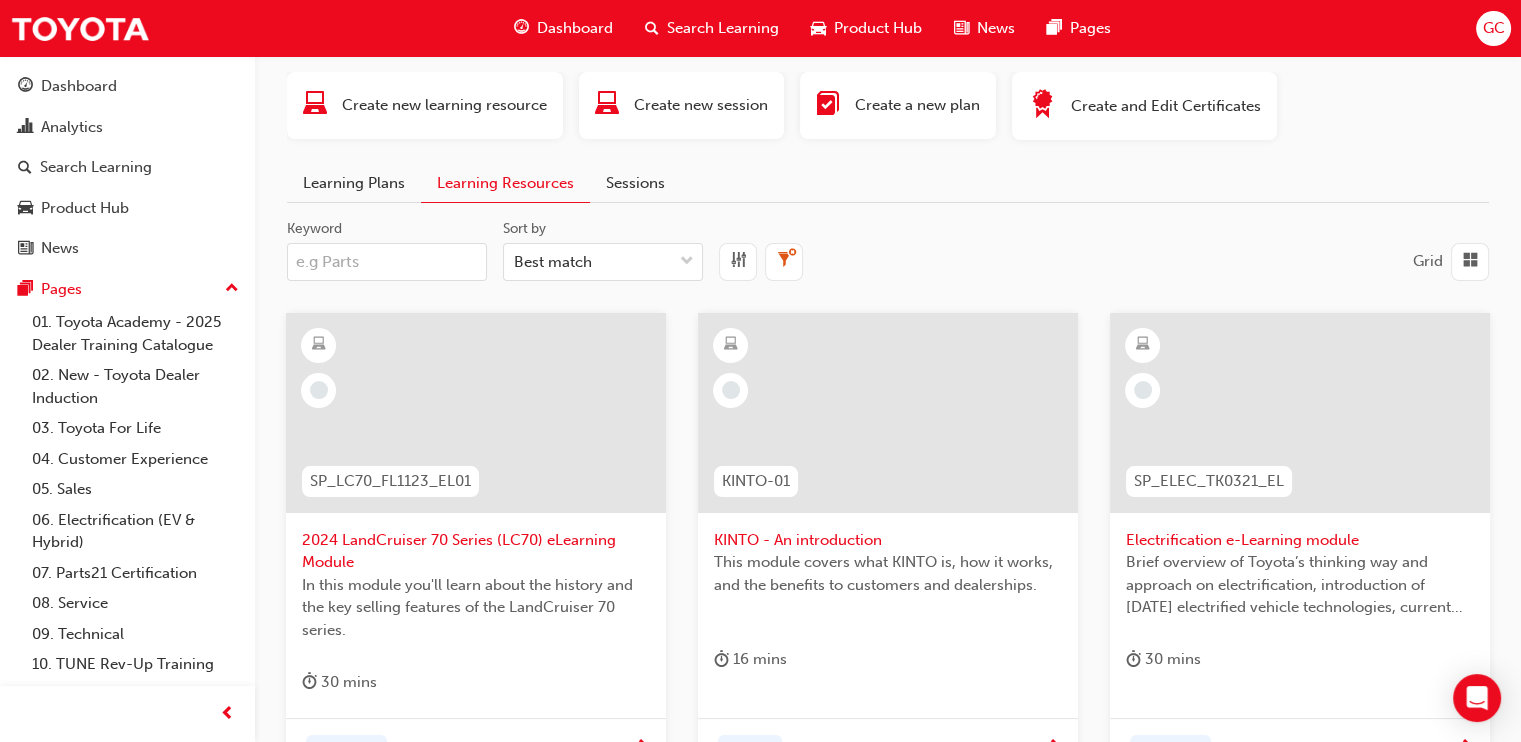 click on "Keyword" at bounding box center (387, 262) 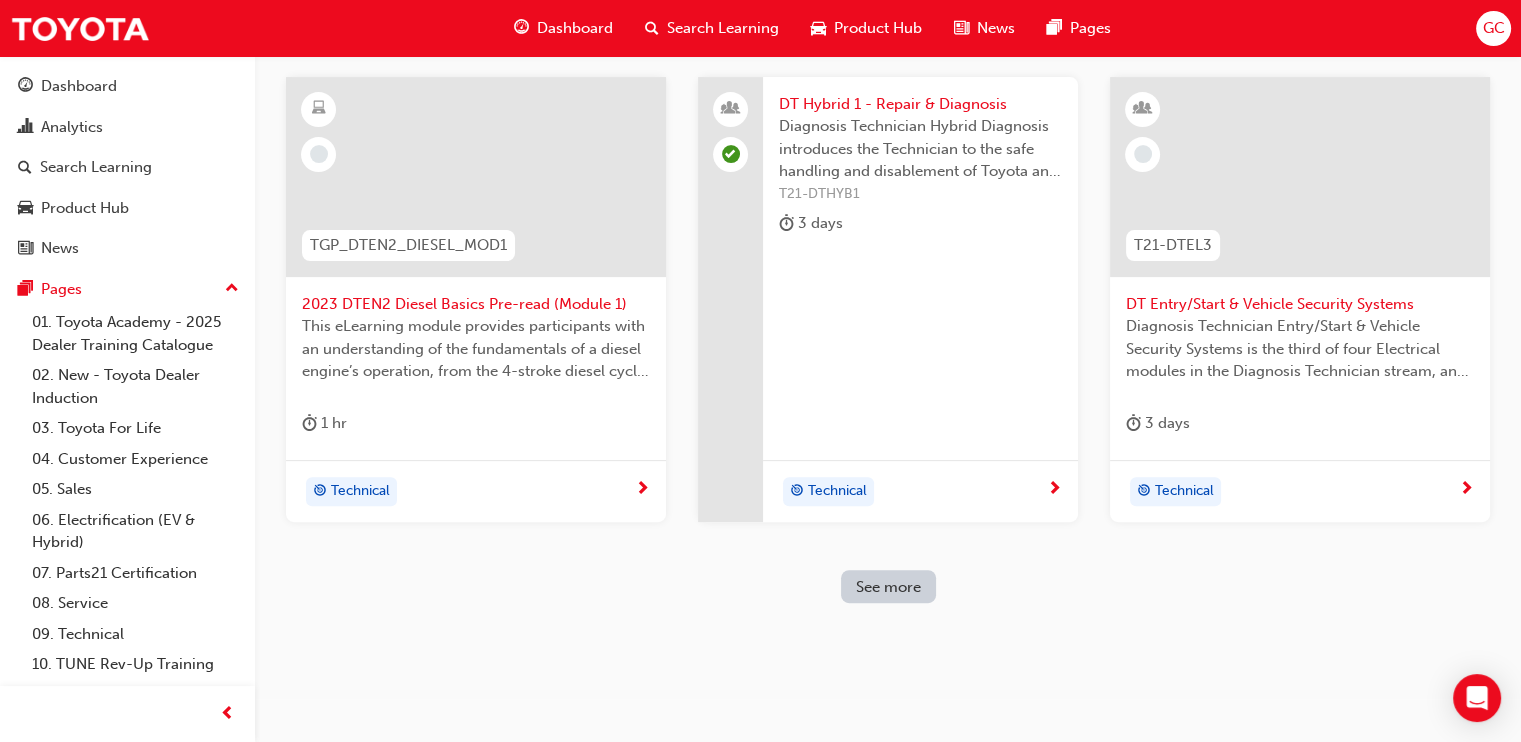 scroll, scrollTop: 741, scrollLeft: 0, axis: vertical 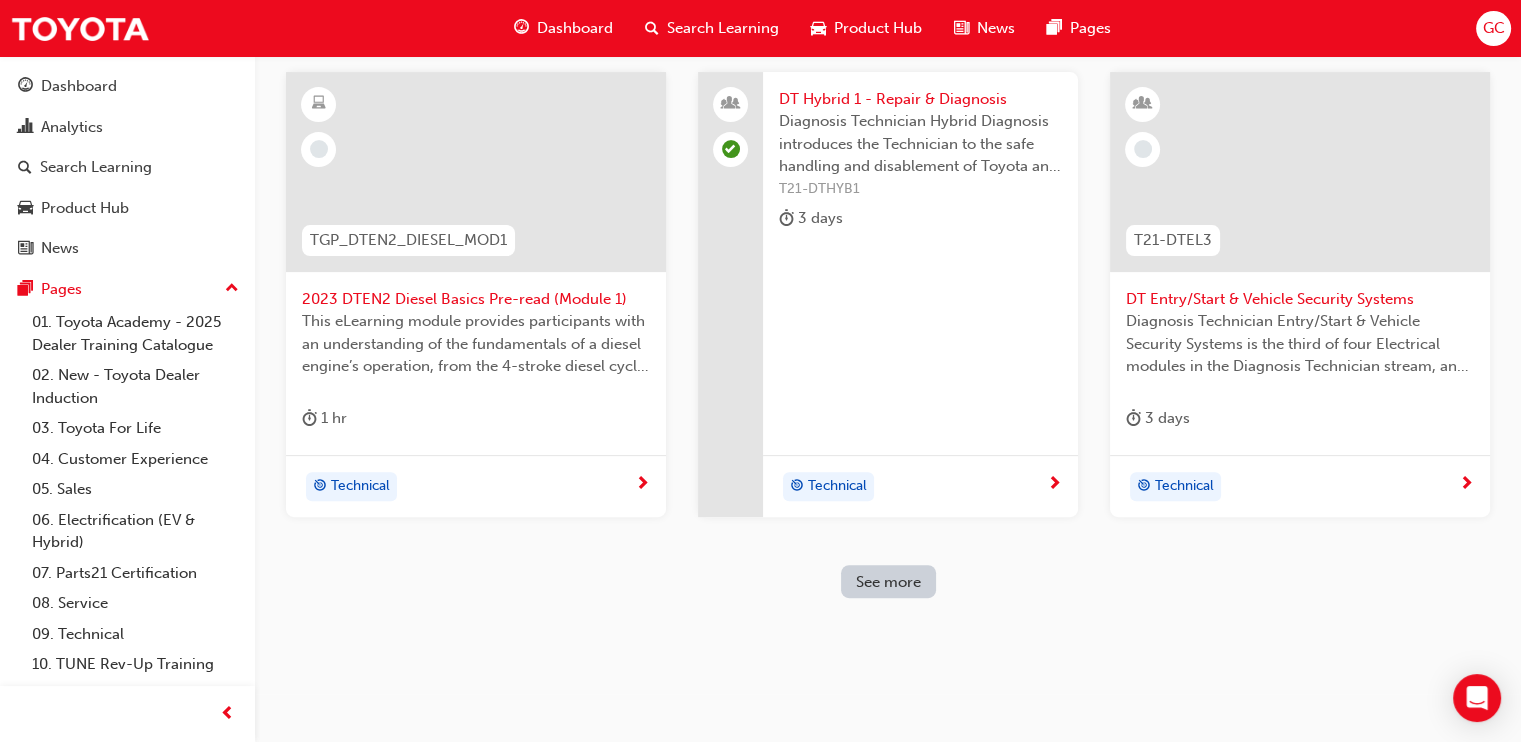 type on "dt" 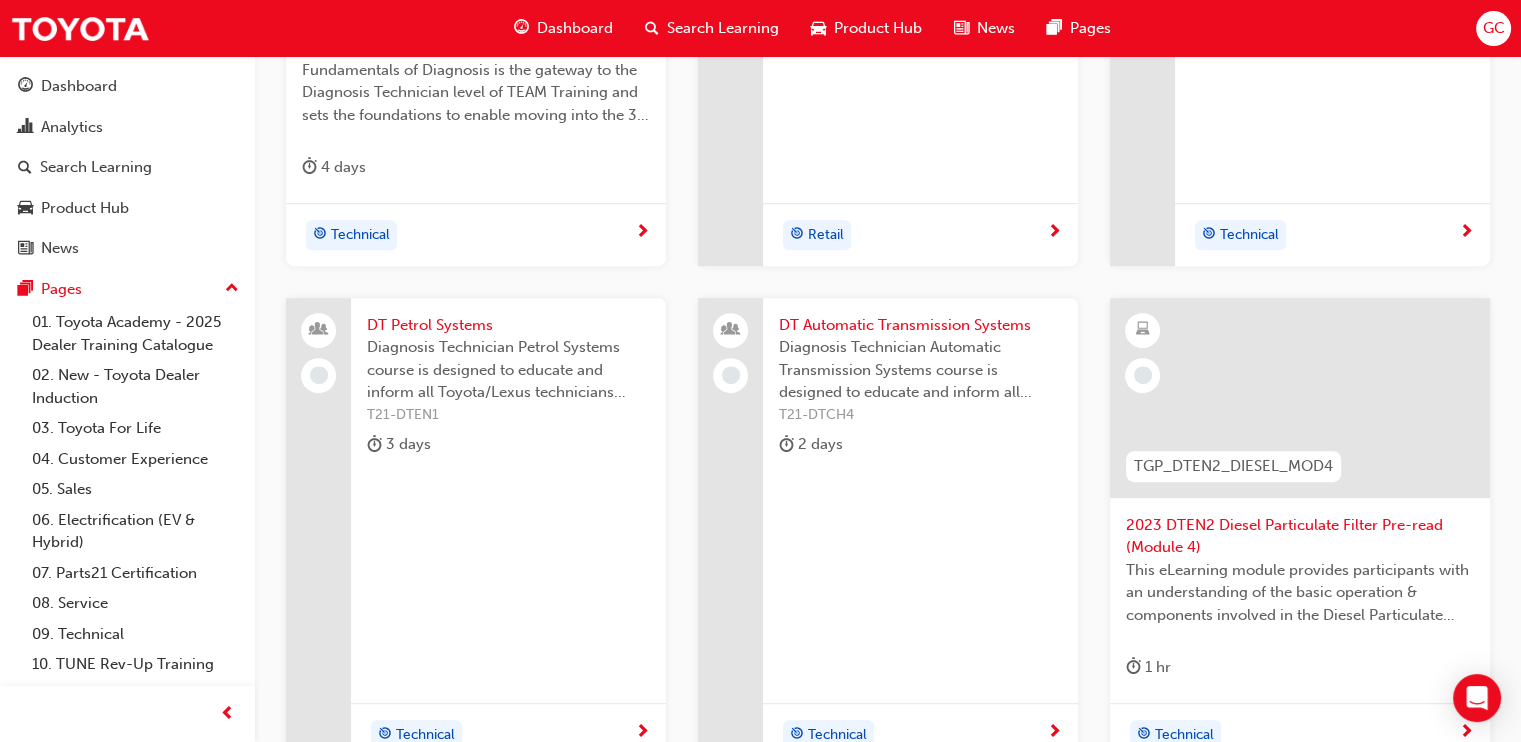 scroll, scrollTop: 1491, scrollLeft: 0, axis: vertical 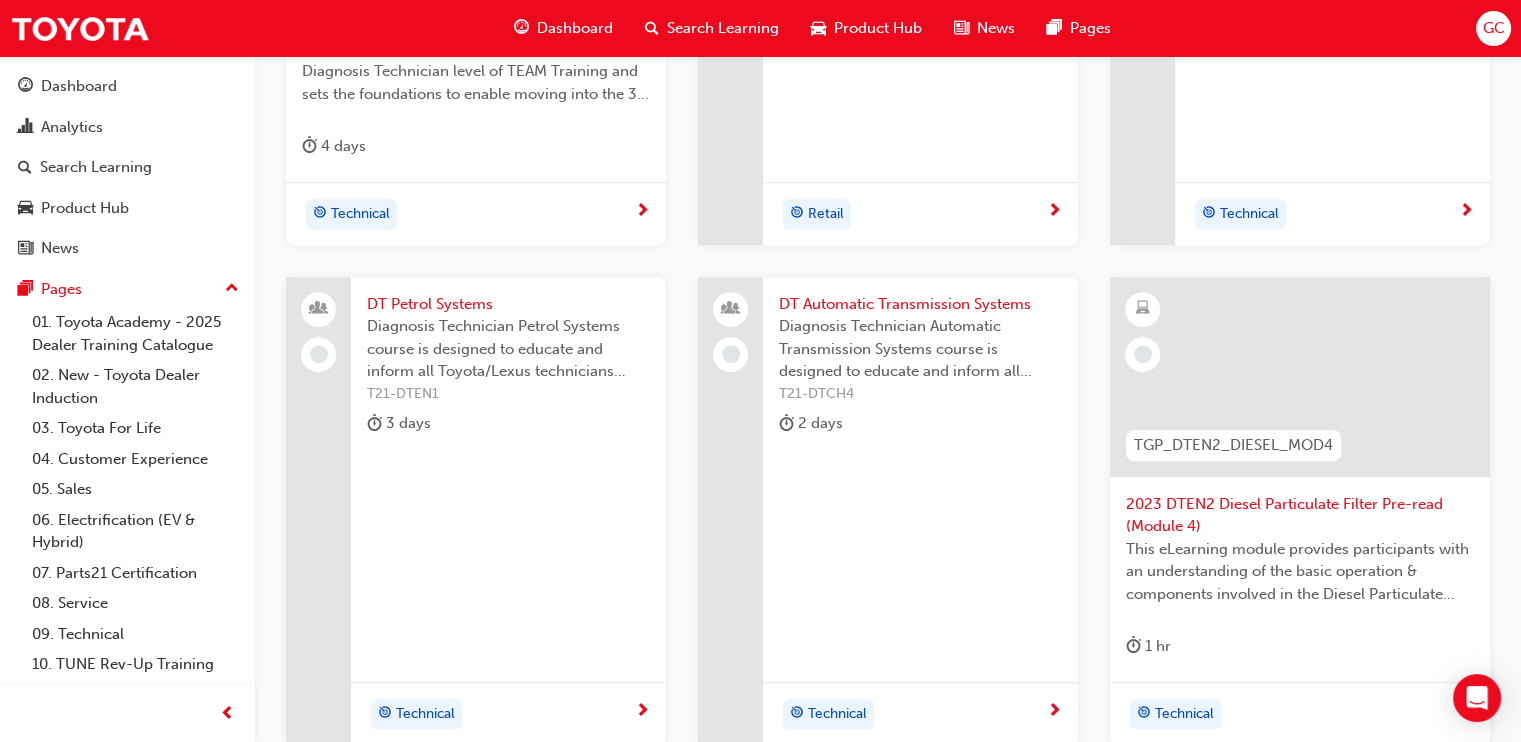 click on "DT Automatic Transmission Systems" at bounding box center [920, 304] 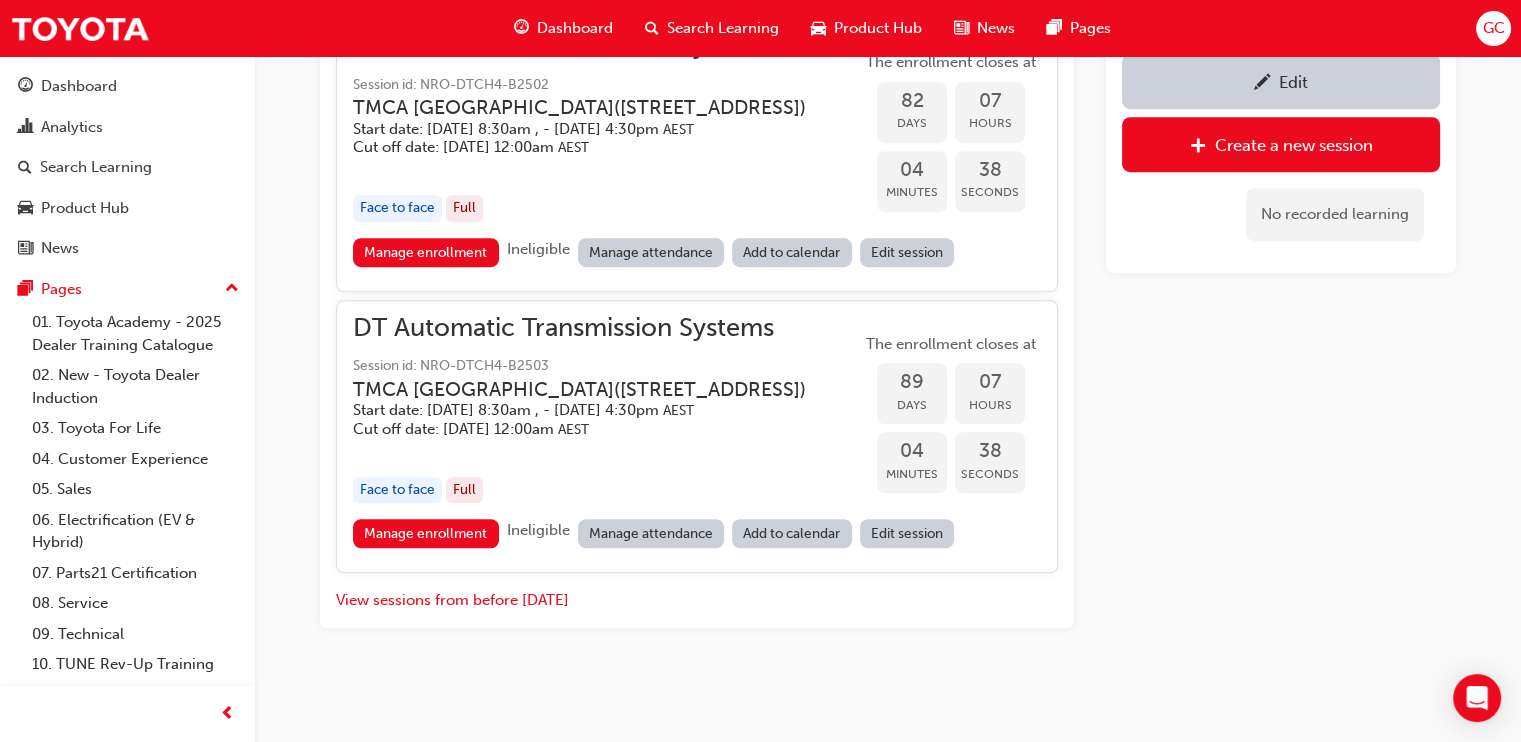 scroll, scrollTop: 1752, scrollLeft: 0, axis: vertical 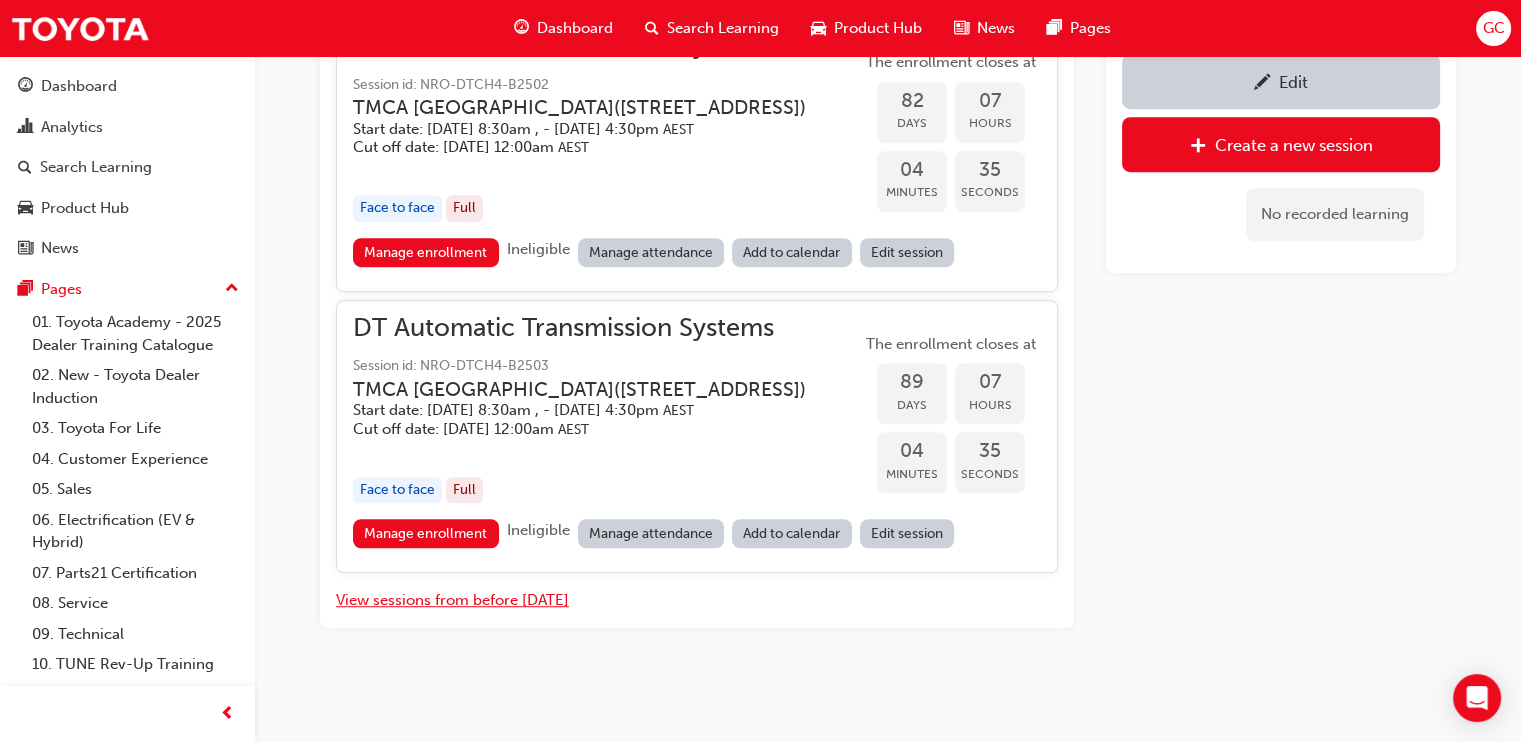 click on "View sessions from before [DATE]" at bounding box center (452, 600) 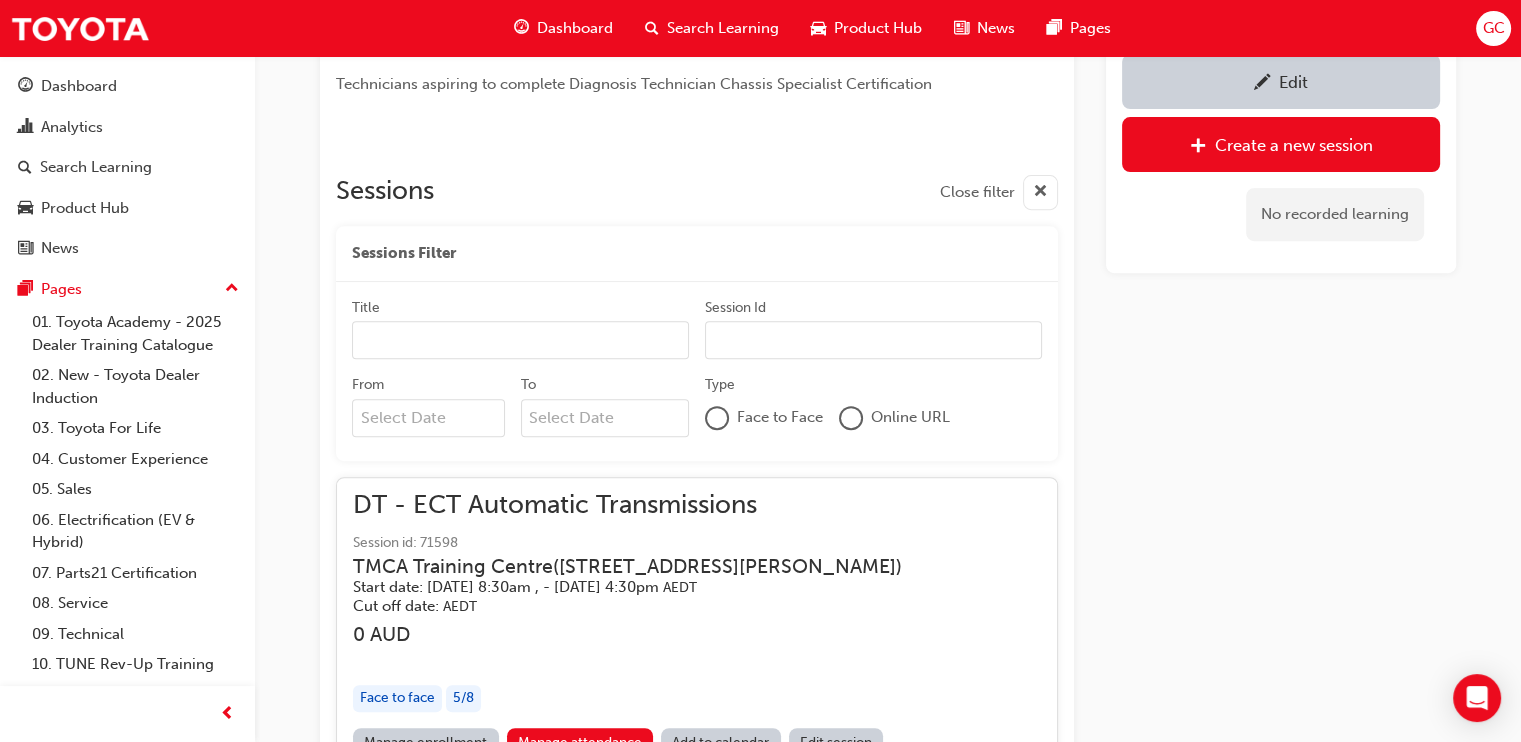 scroll, scrollTop: 16358, scrollLeft: 0, axis: vertical 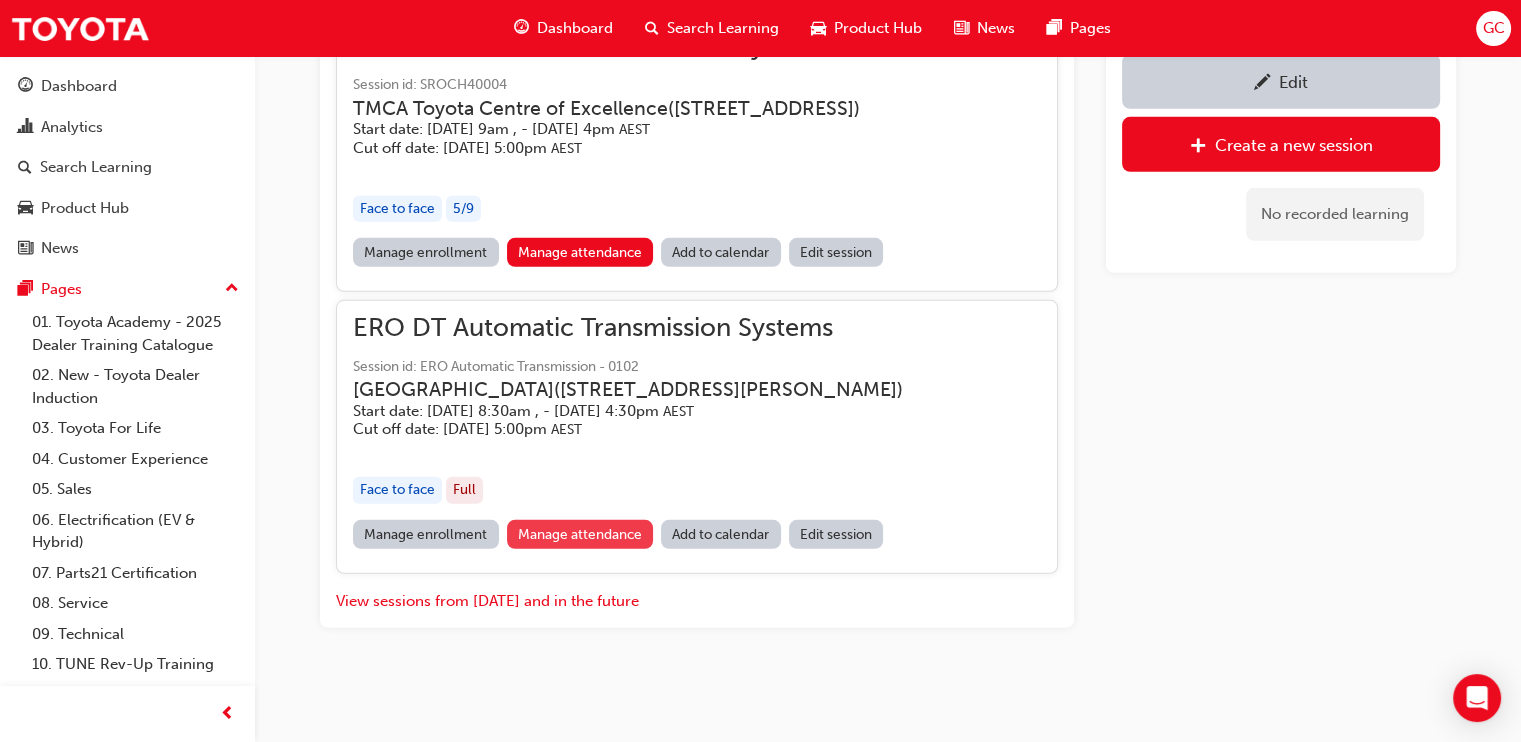 click on "Manage attendance" at bounding box center (580, 534) 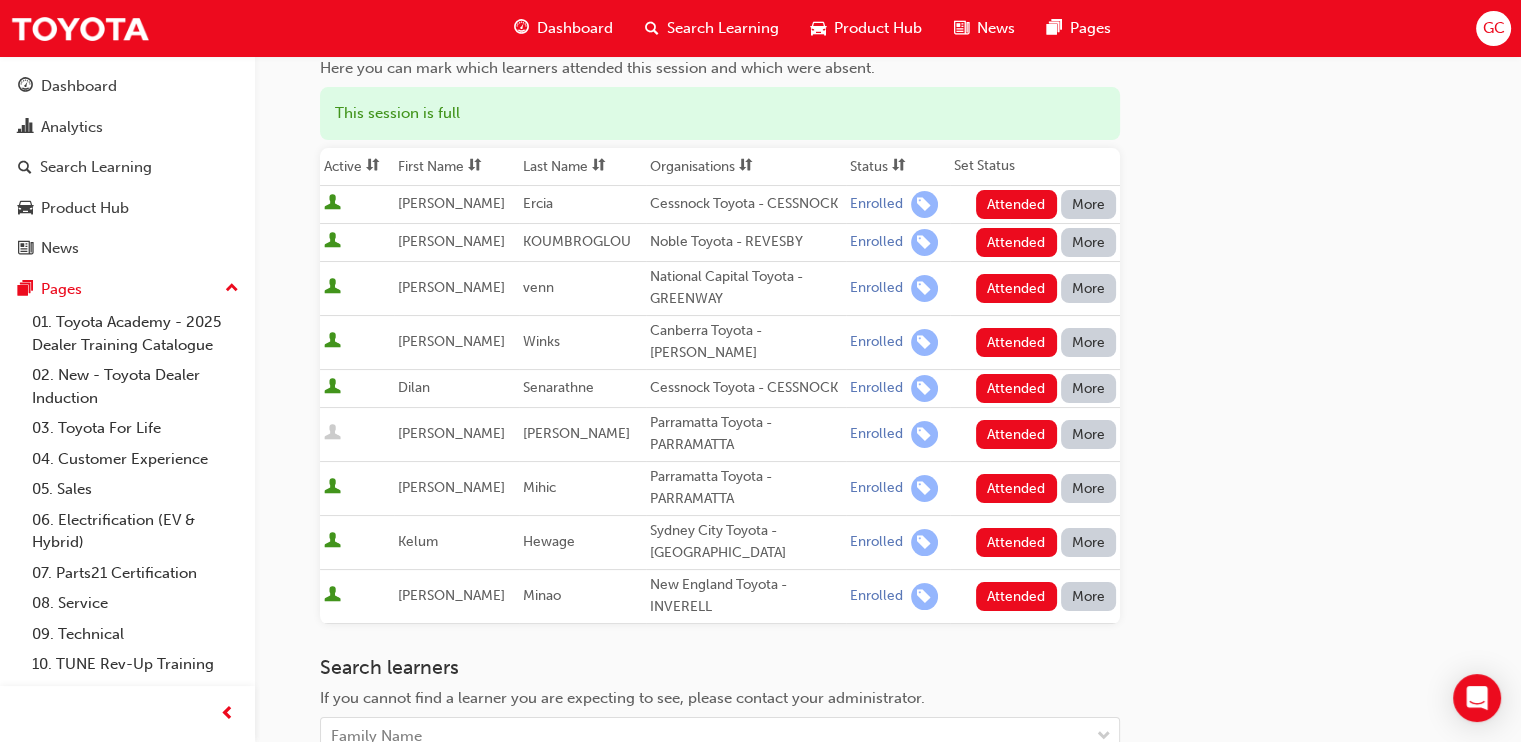 scroll, scrollTop: 249, scrollLeft: 0, axis: vertical 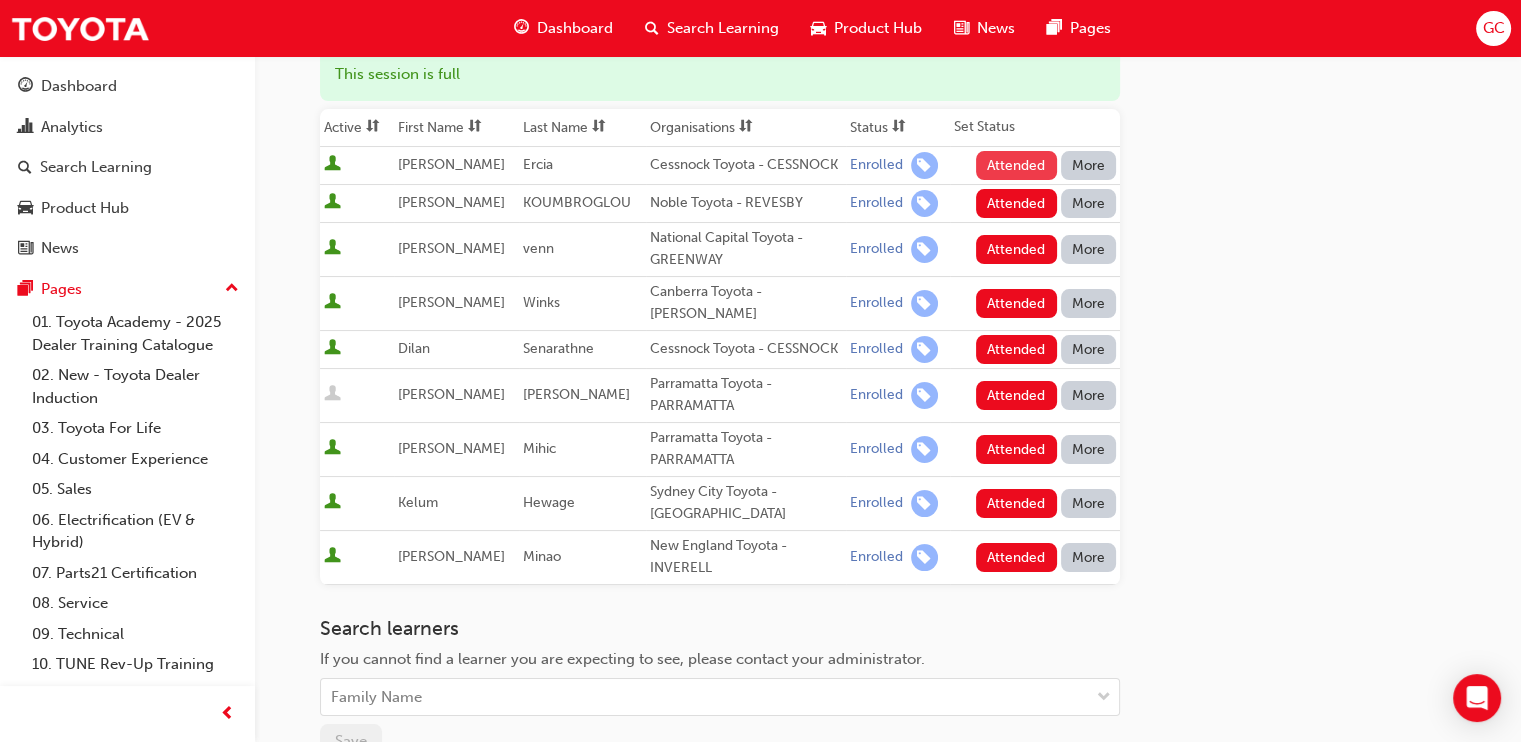 click on "Attended" at bounding box center [1016, 165] 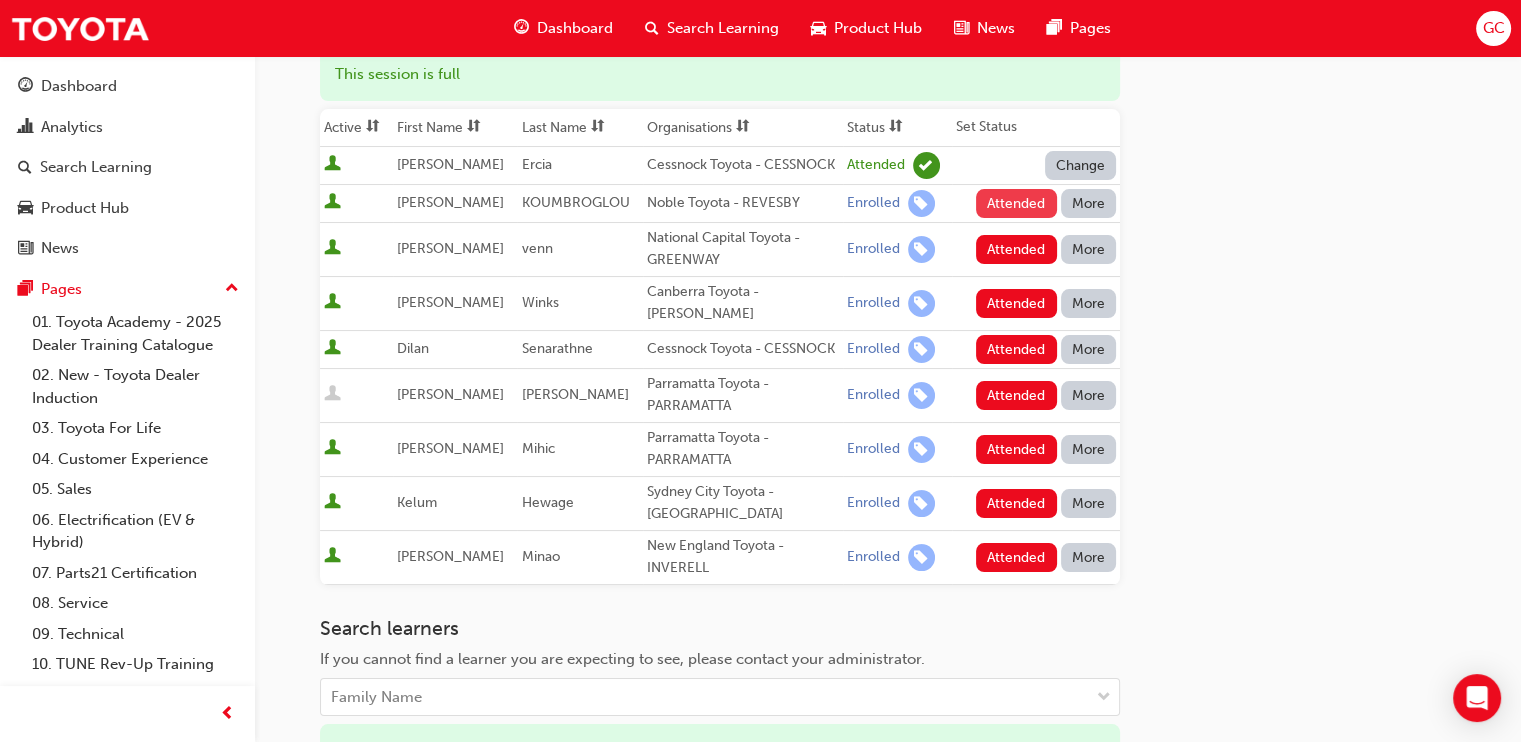 click on "Attended" at bounding box center (1016, 203) 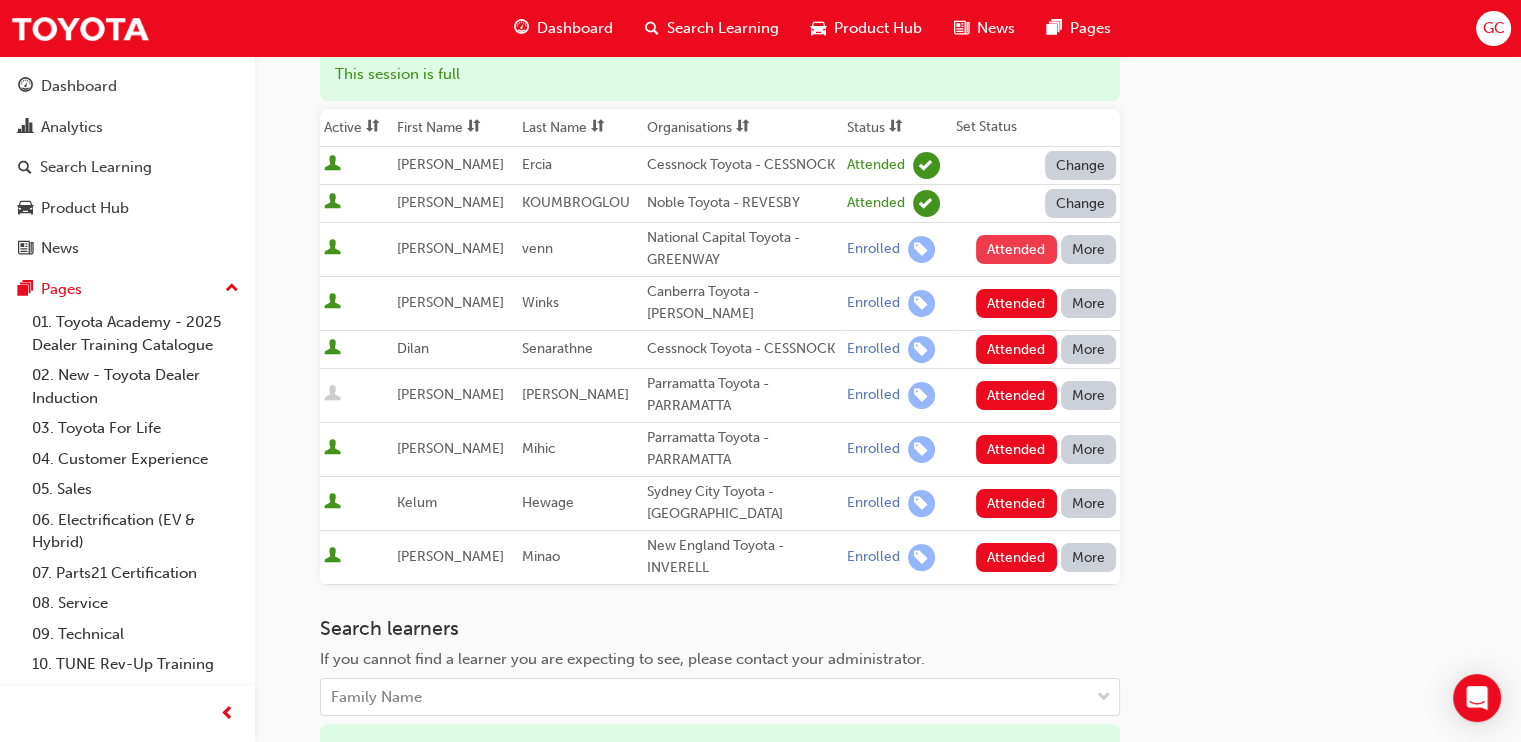click on "Attended" at bounding box center (1016, 249) 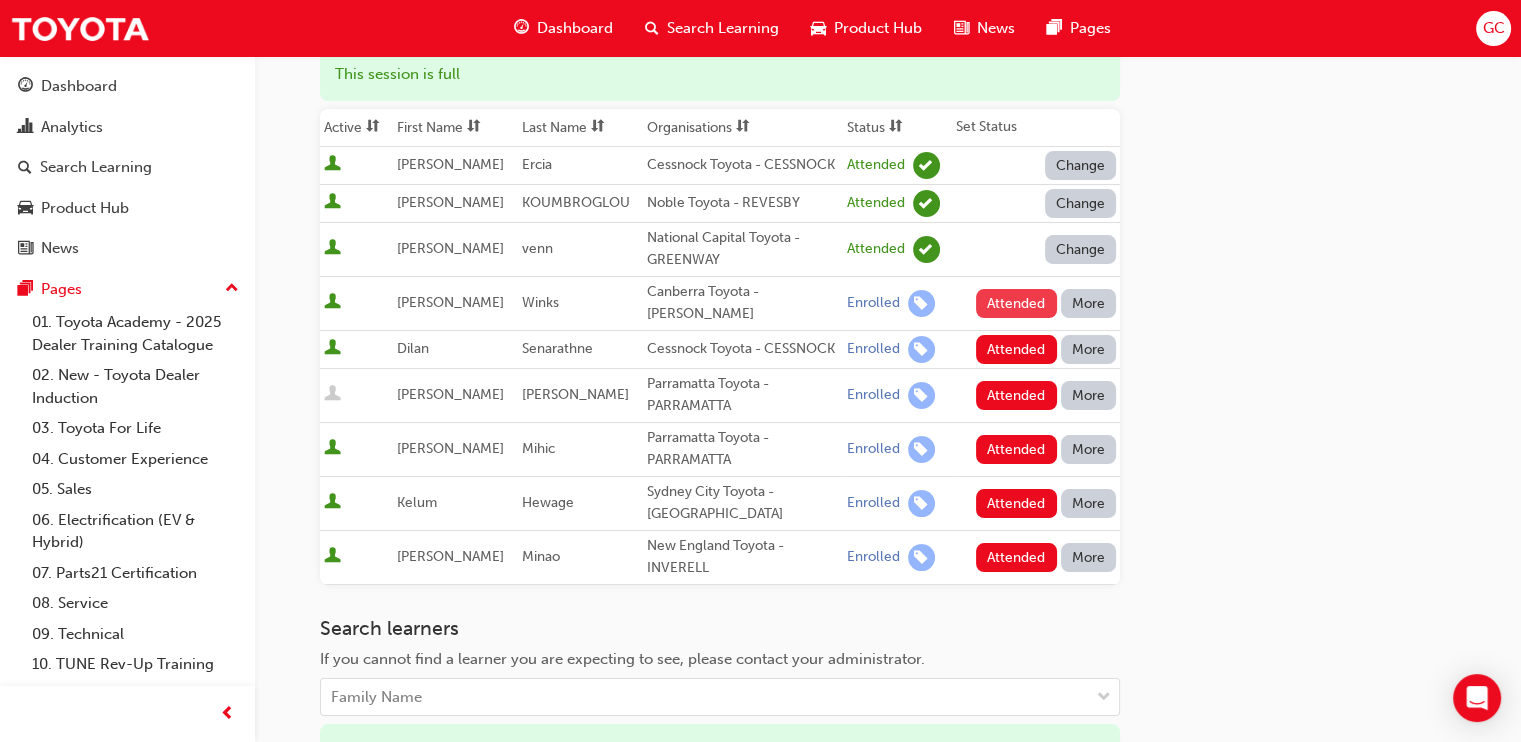 click on "Attended" at bounding box center (1016, 303) 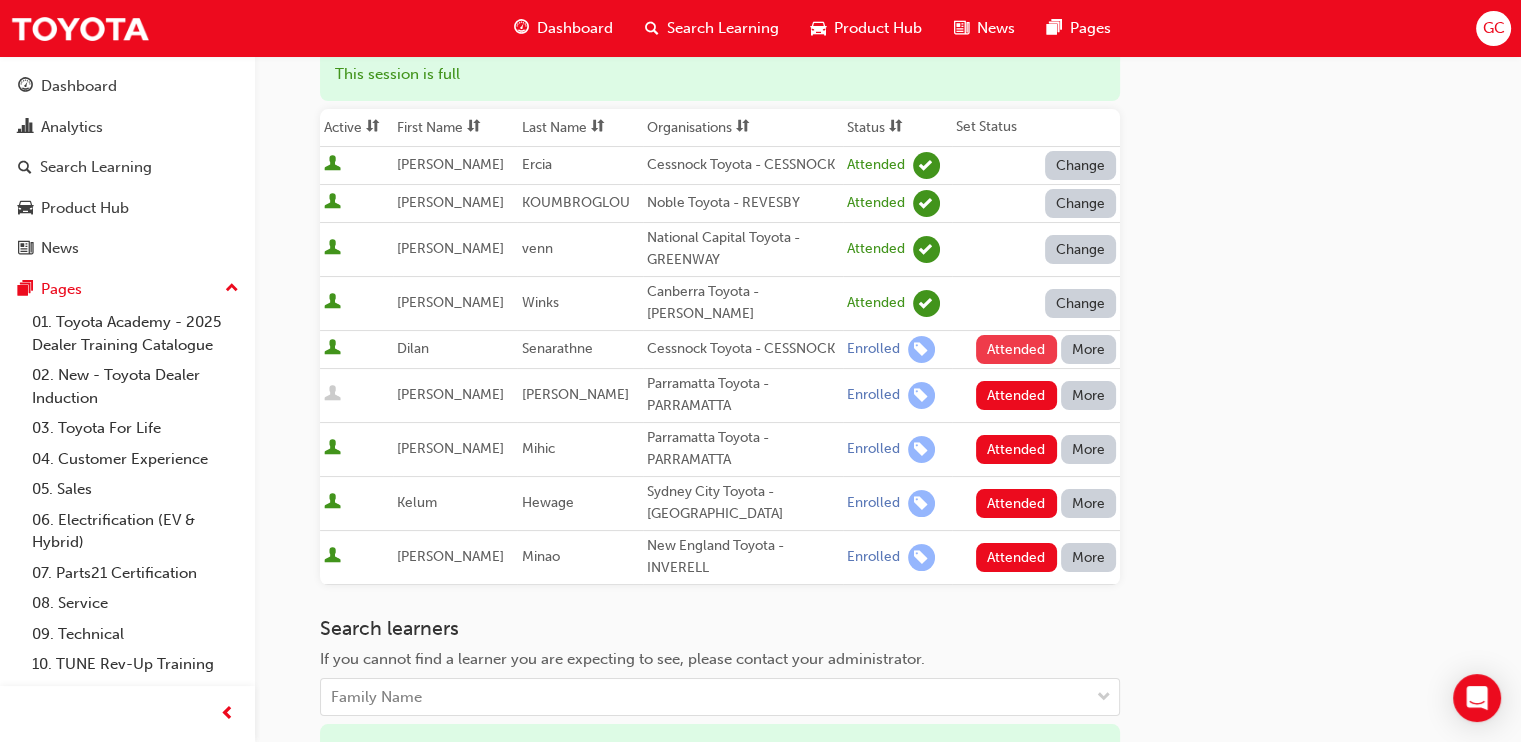 click on "Attended" at bounding box center (1016, 349) 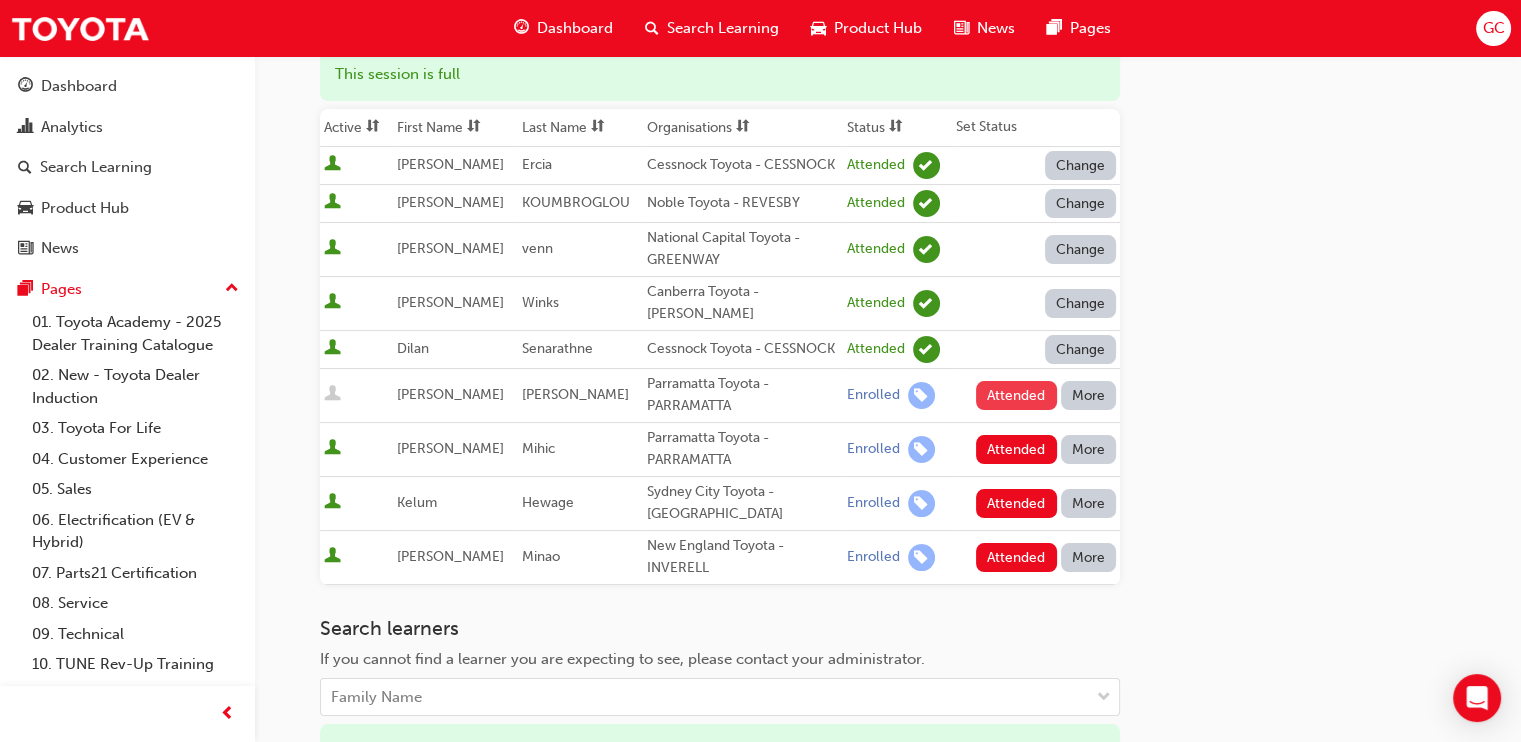 click on "Attended" at bounding box center (1016, 395) 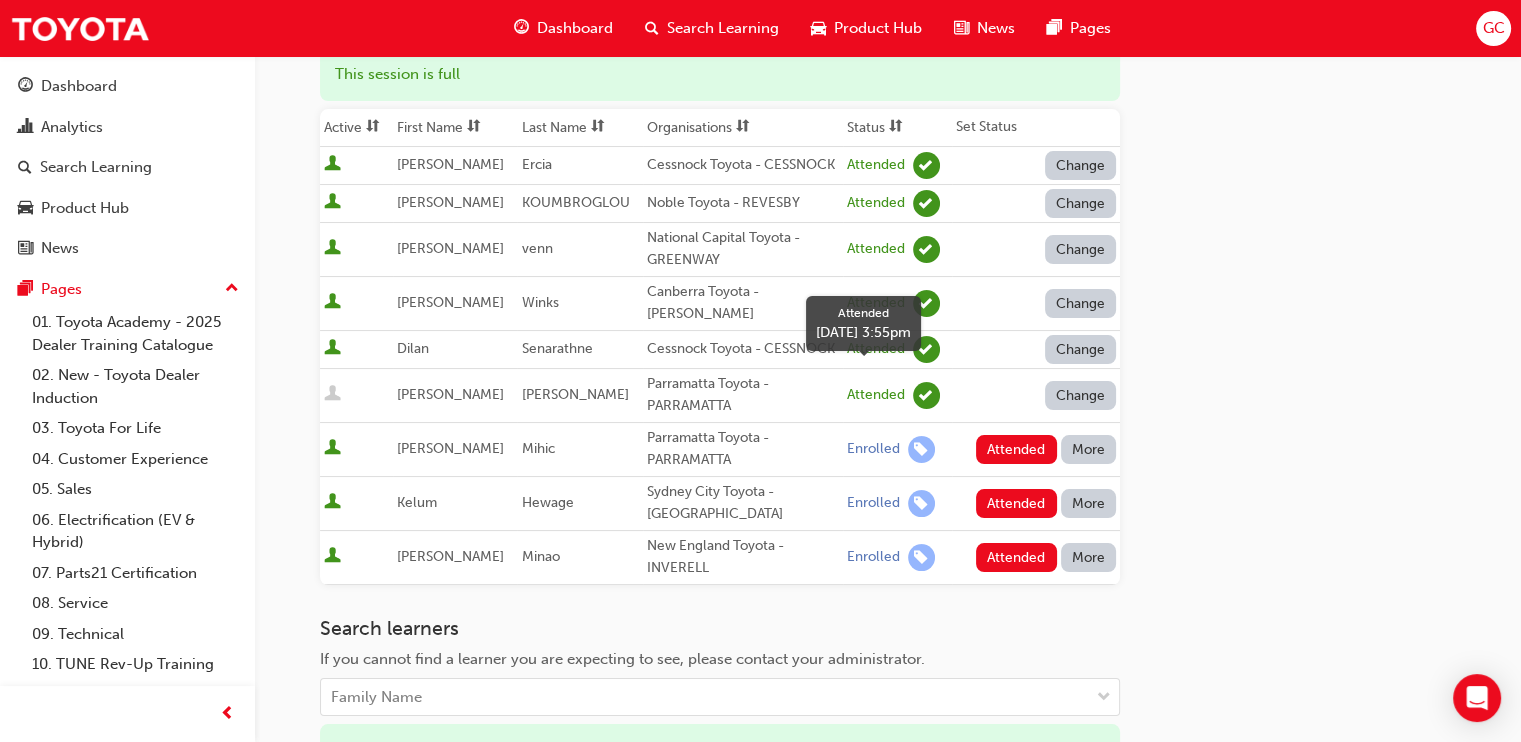 click on "Attended" at bounding box center (876, 395) 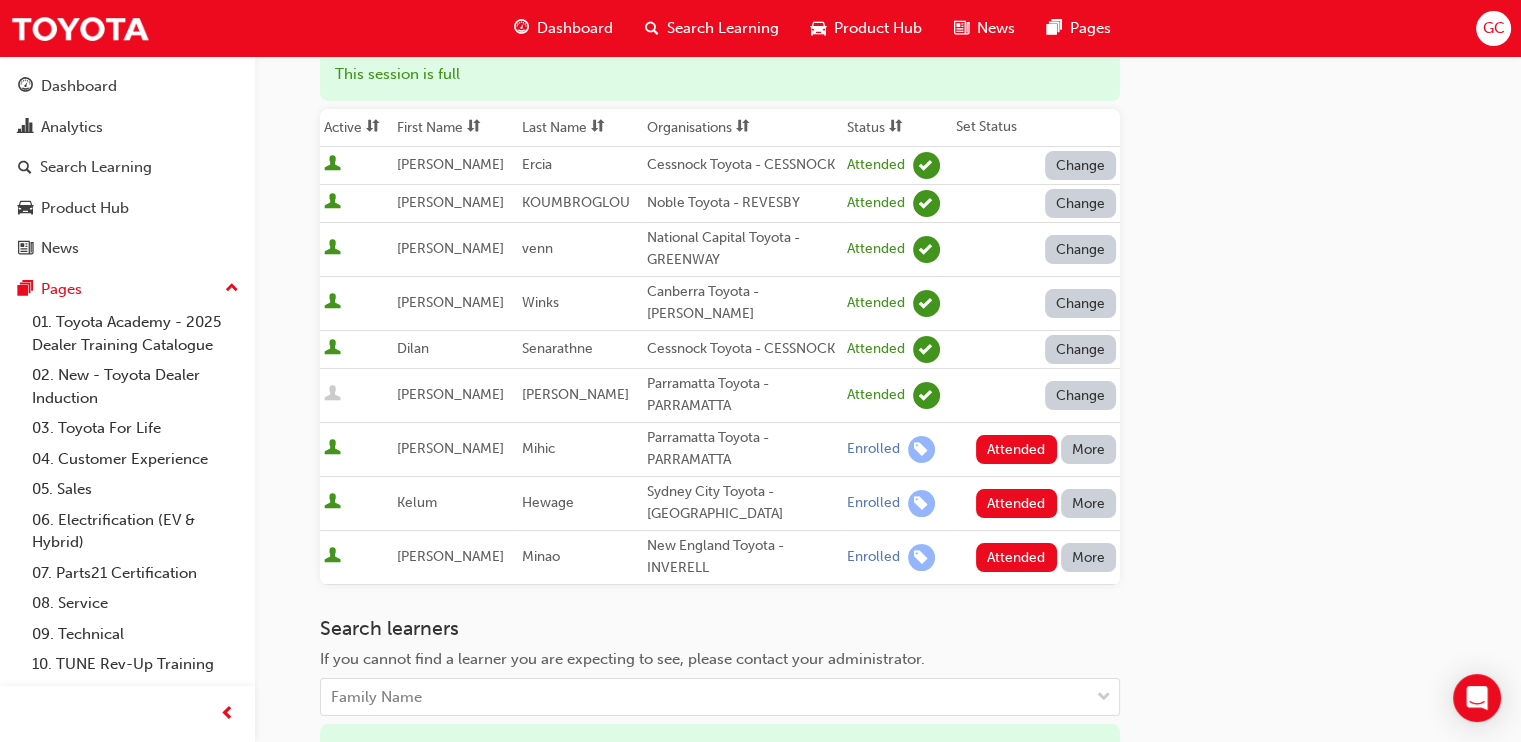 click on "Change" at bounding box center (1081, 395) 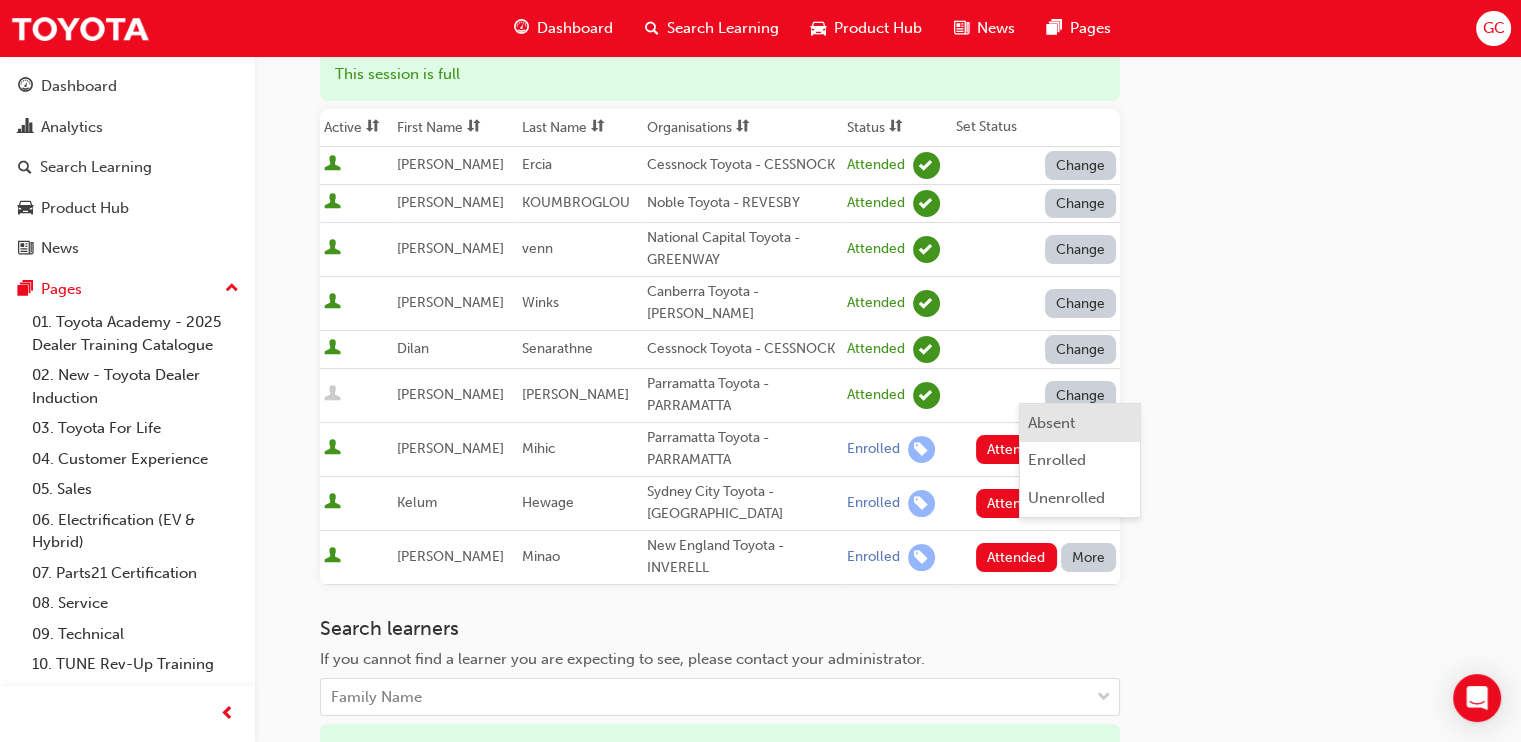 click on "Absent" at bounding box center (1080, 423) 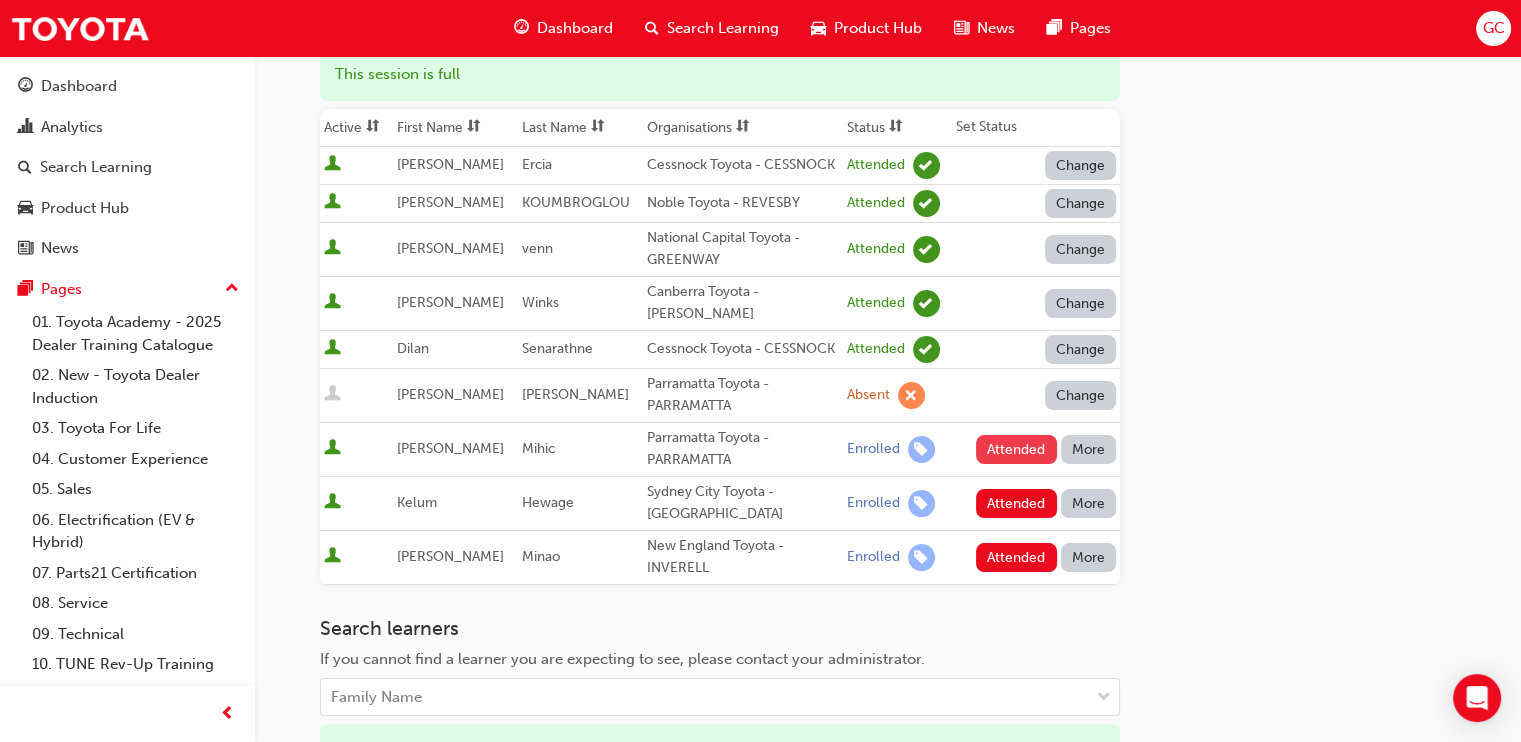 click on "Attended" at bounding box center (1016, 449) 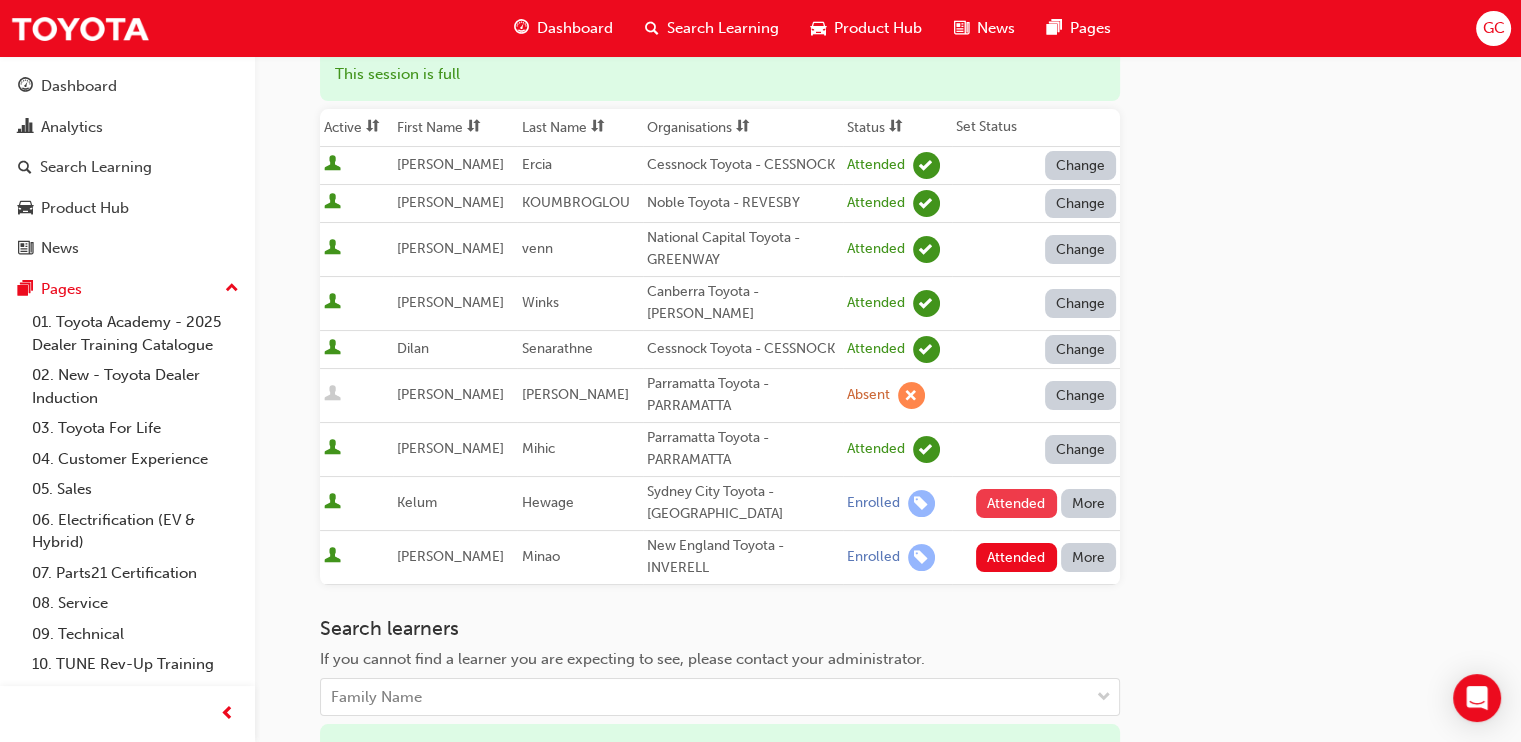 click on "Attended" at bounding box center (1016, 503) 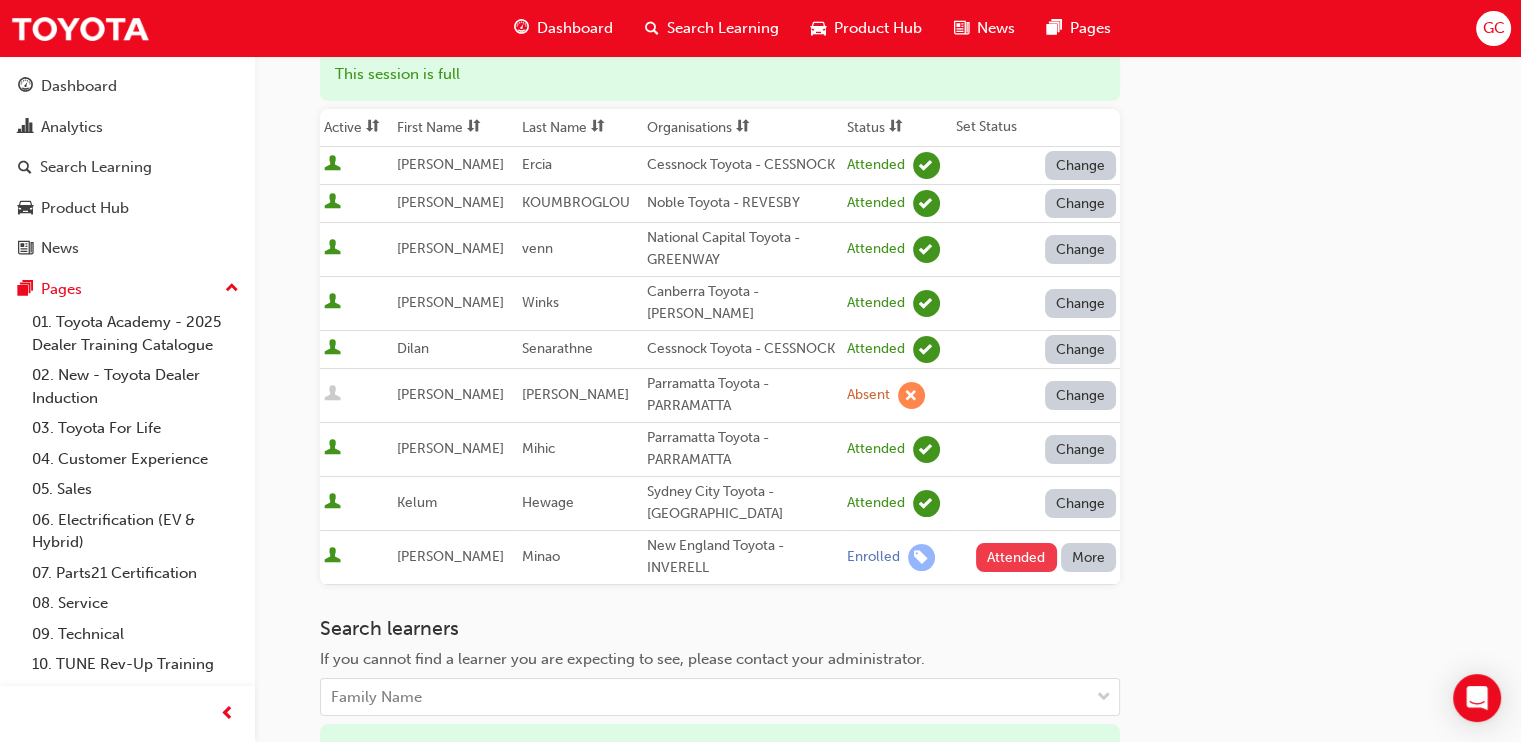 click on "Attended" at bounding box center [1016, 557] 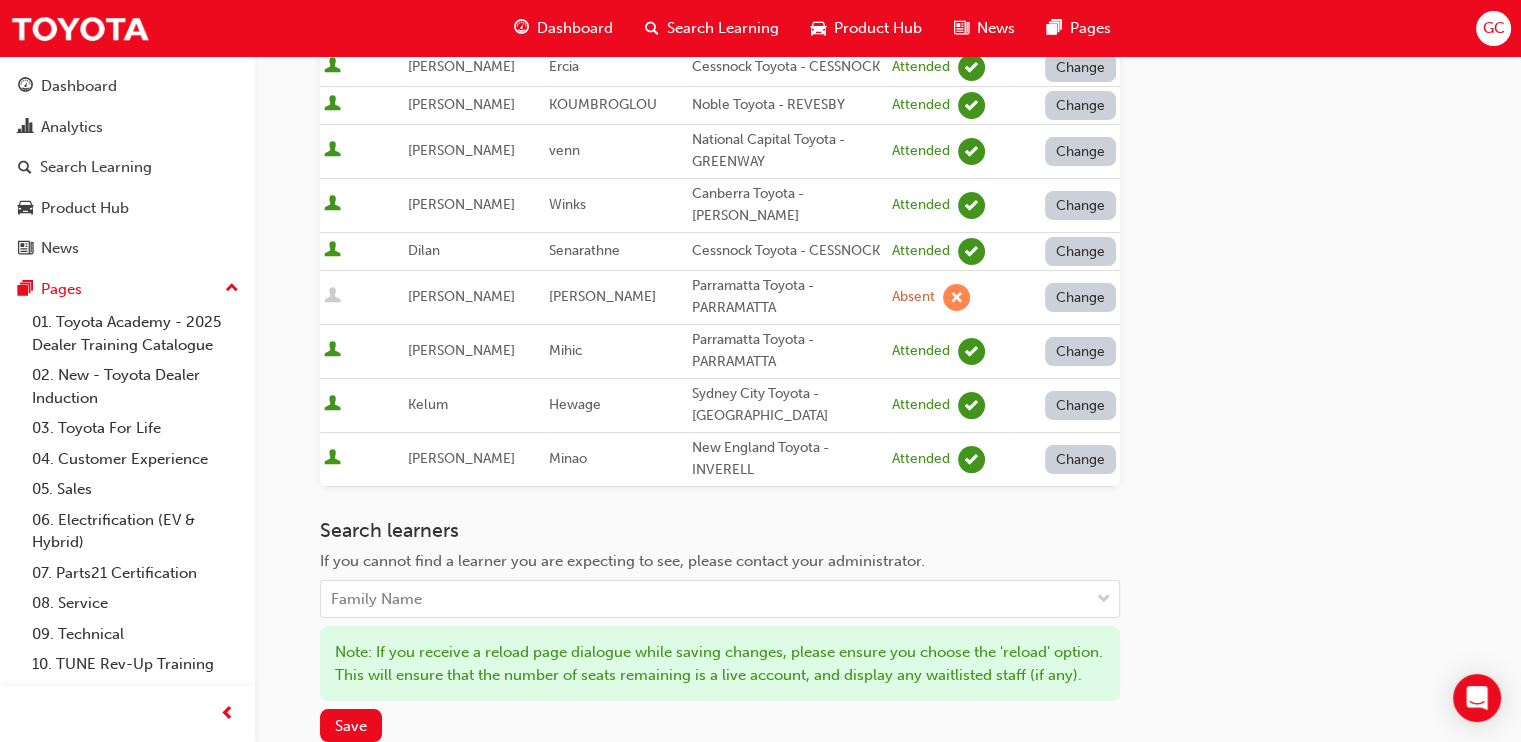 scroll, scrollTop: 499, scrollLeft: 0, axis: vertical 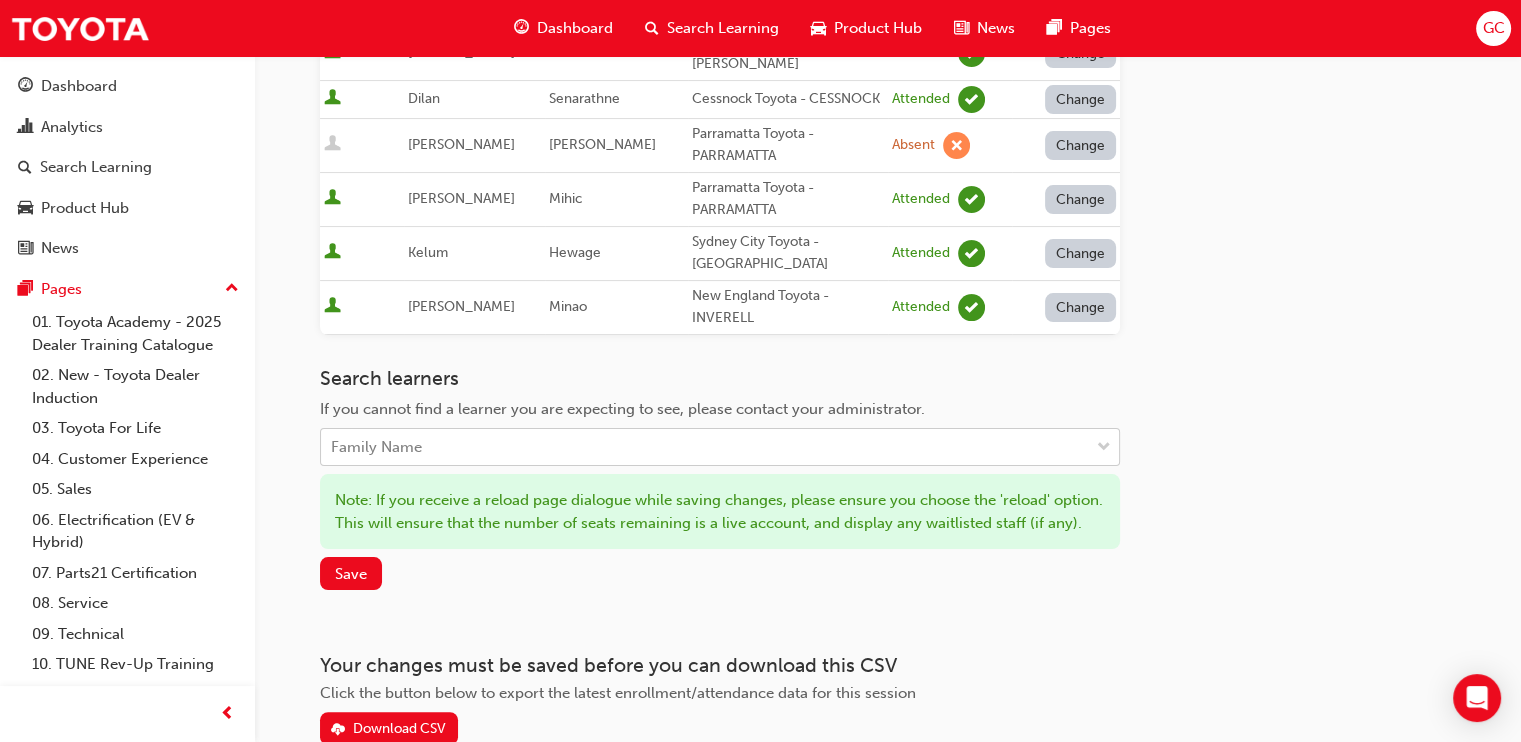 click on "Family Name" at bounding box center [705, 447] 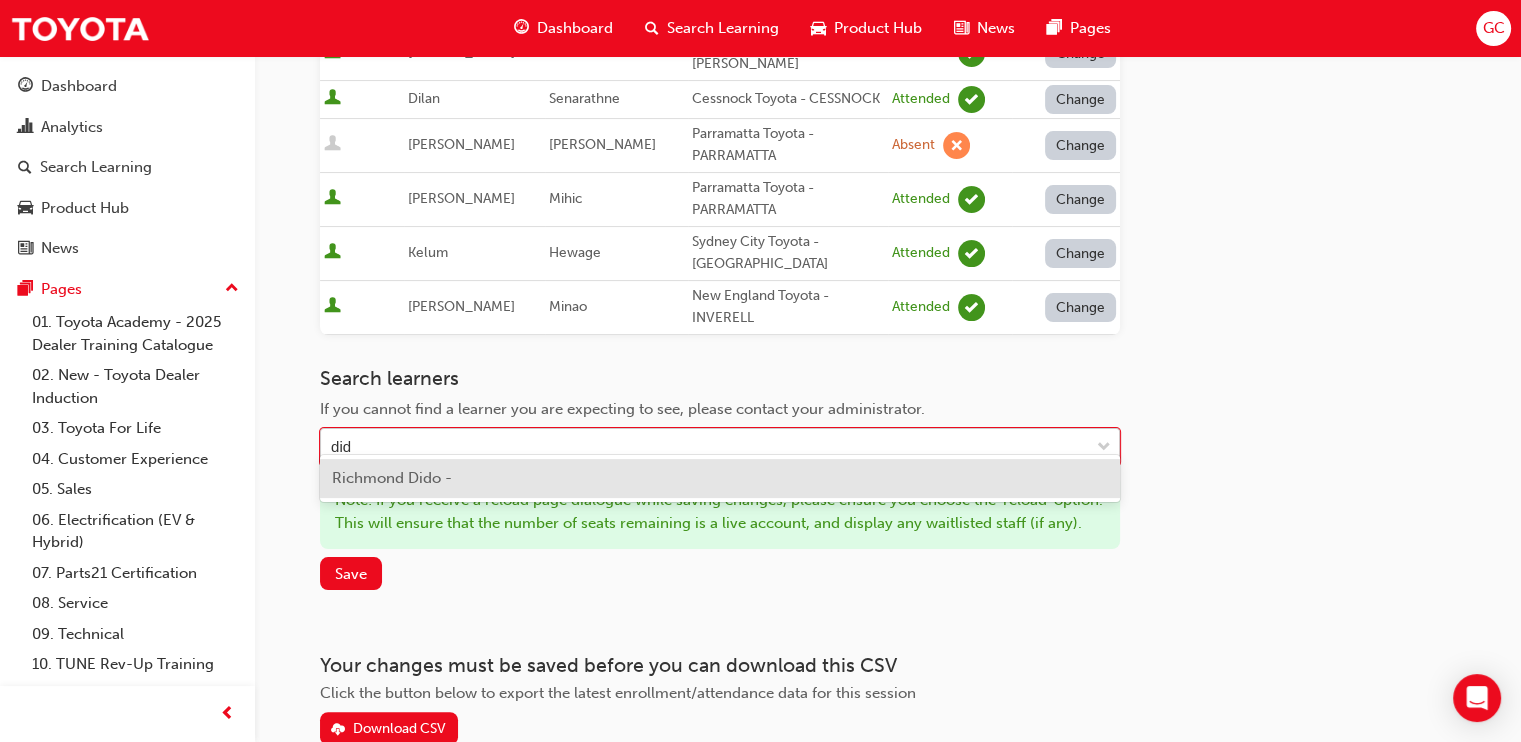 type on "dido" 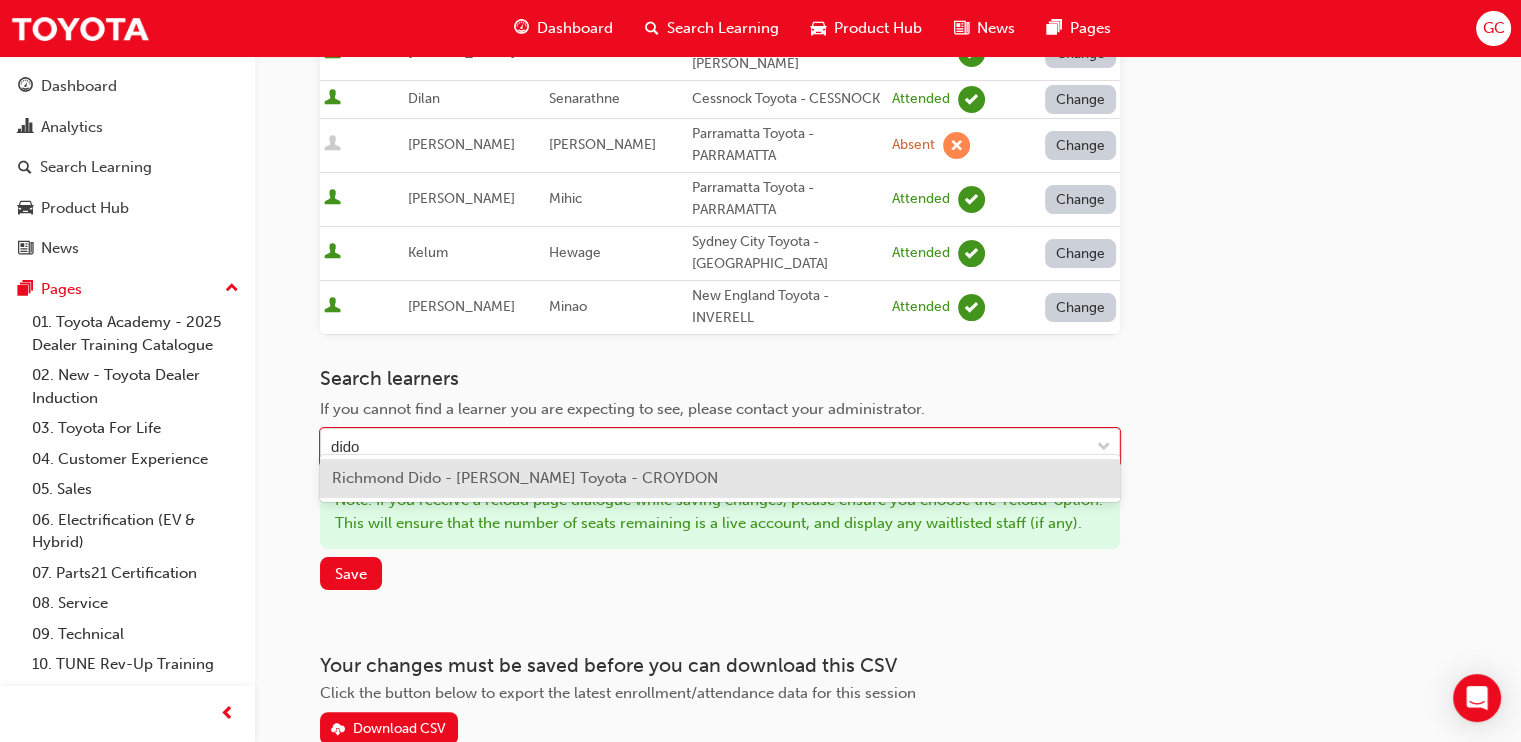 click on "Richmond Dido - [PERSON_NAME] Toyota - CROYDON" at bounding box center (525, 478) 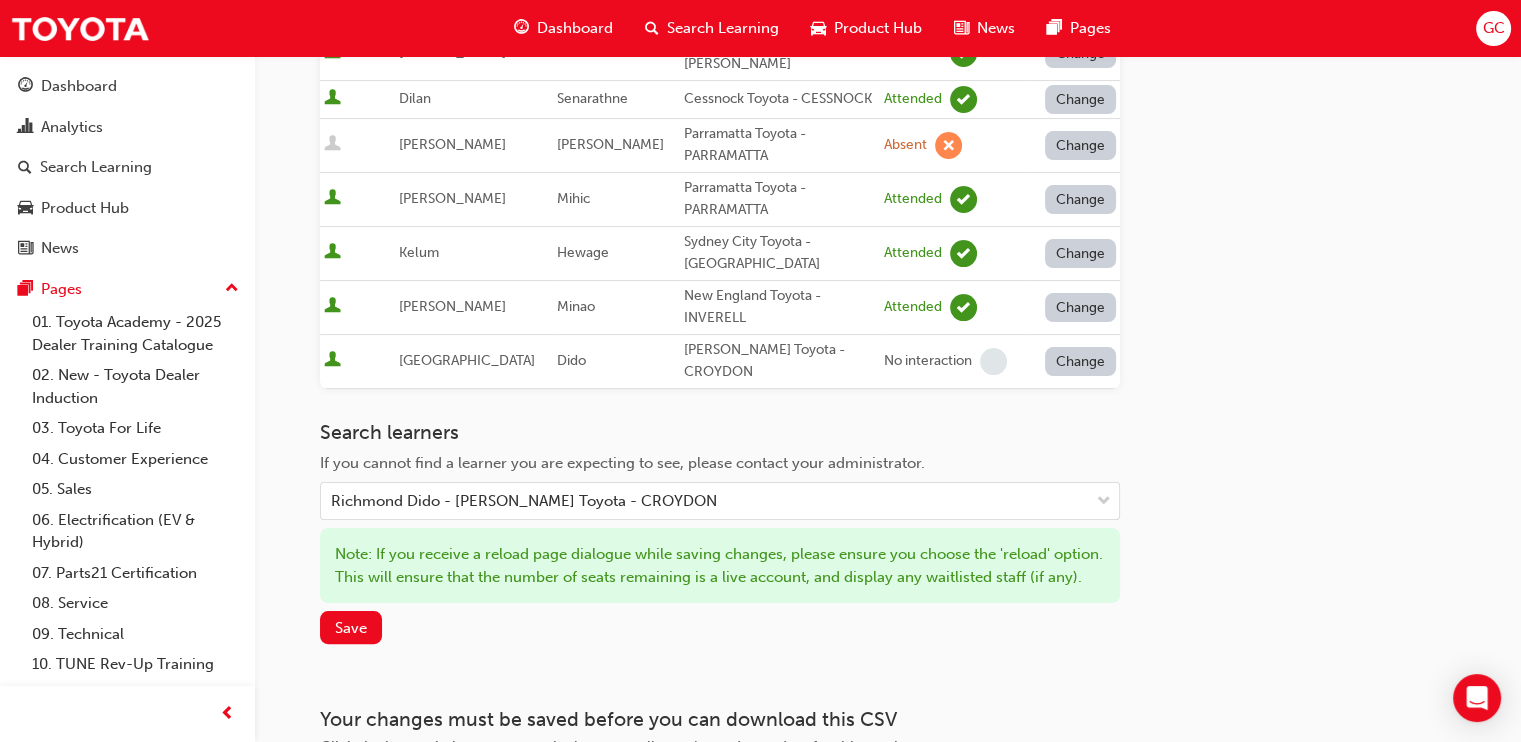click on "Change" at bounding box center [1081, 361] 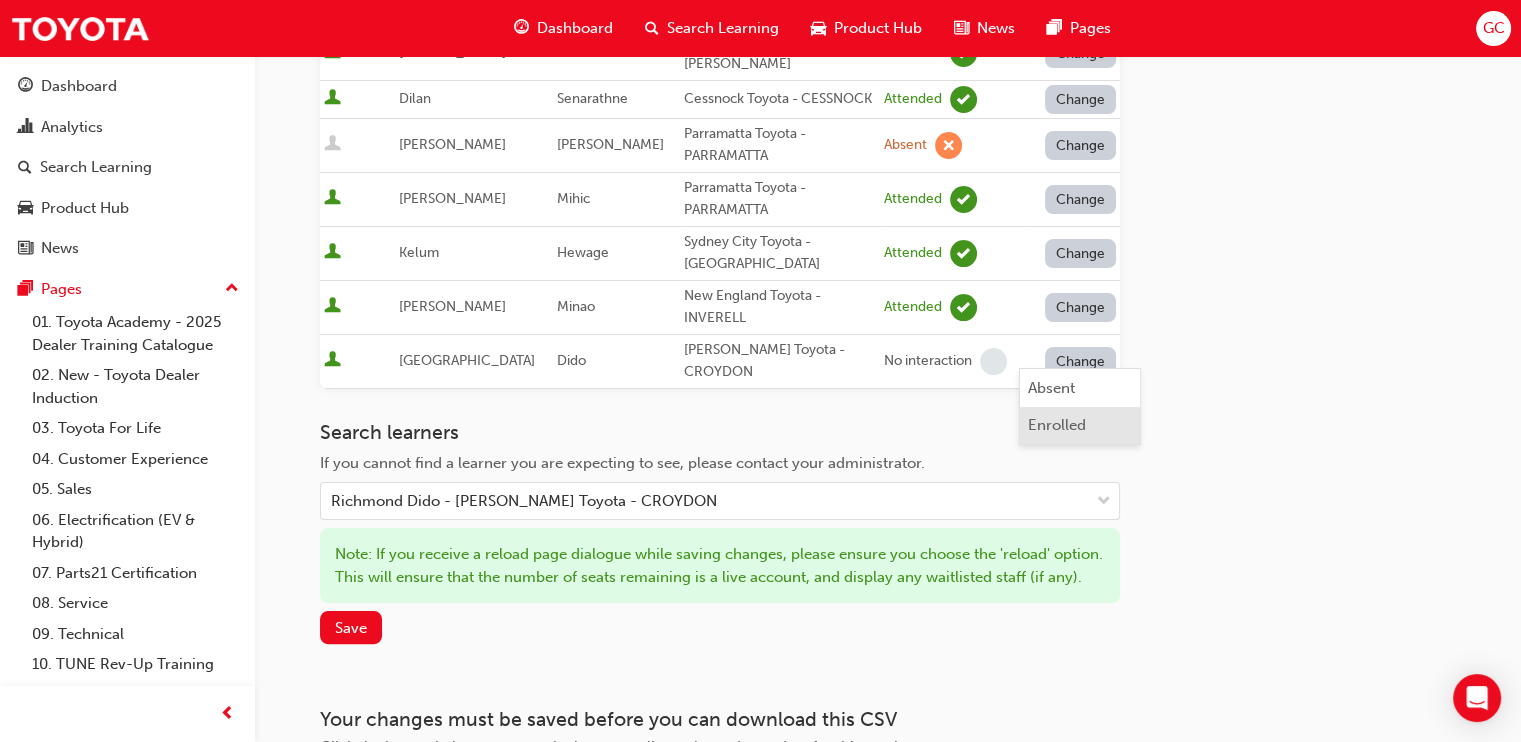 click on "Enrolled" at bounding box center (1057, 425) 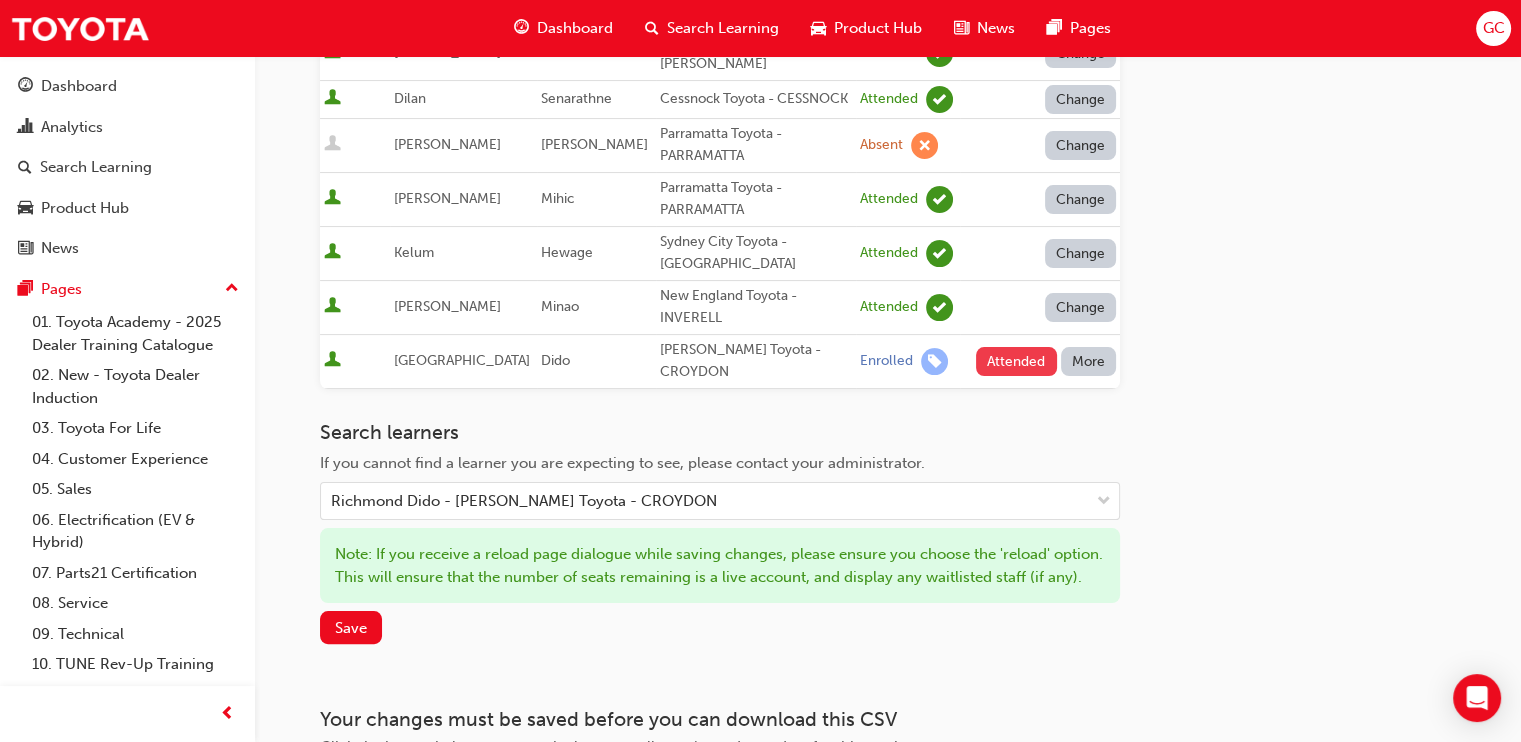 click on "Attended" at bounding box center [1016, 361] 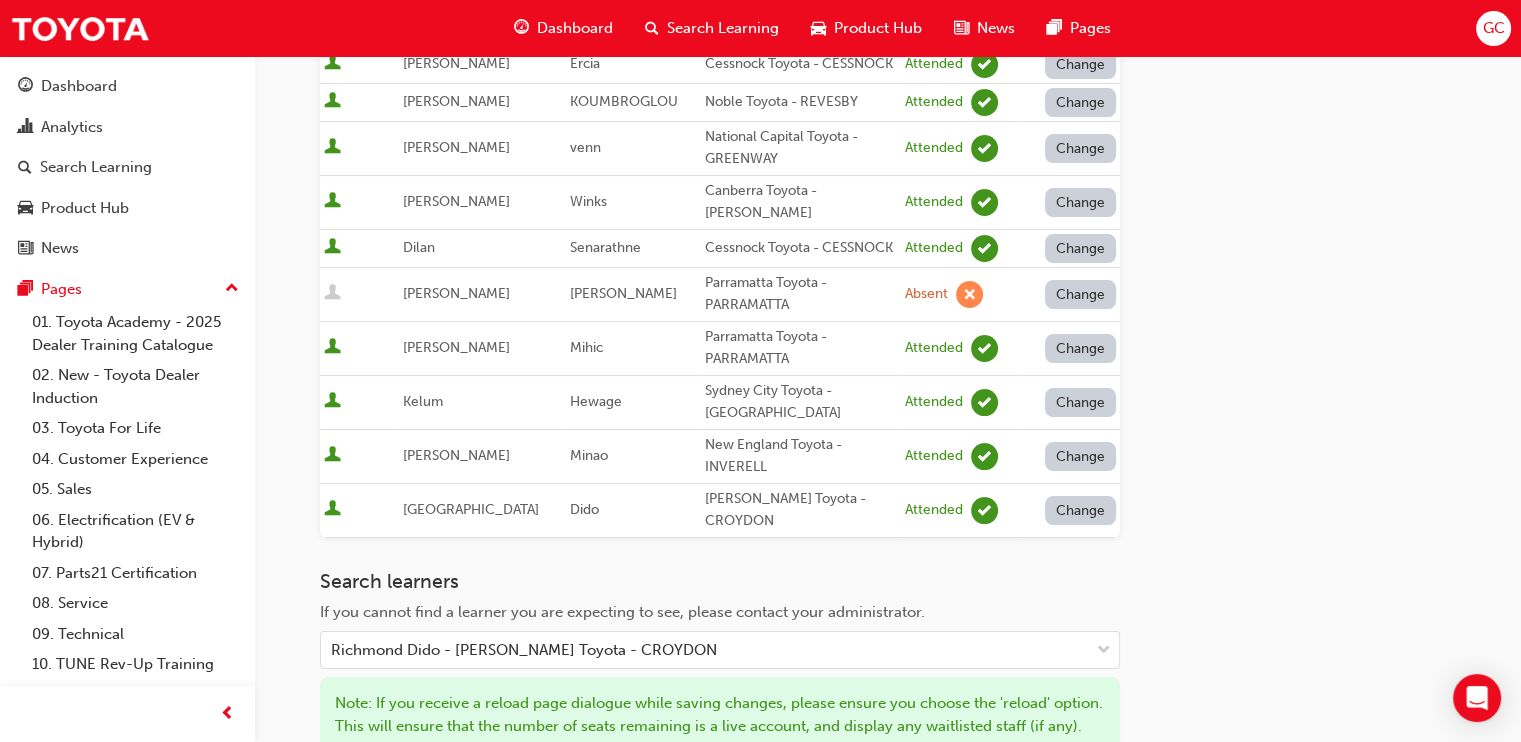scroll, scrollTop: 625, scrollLeft: 0, axis: vertical 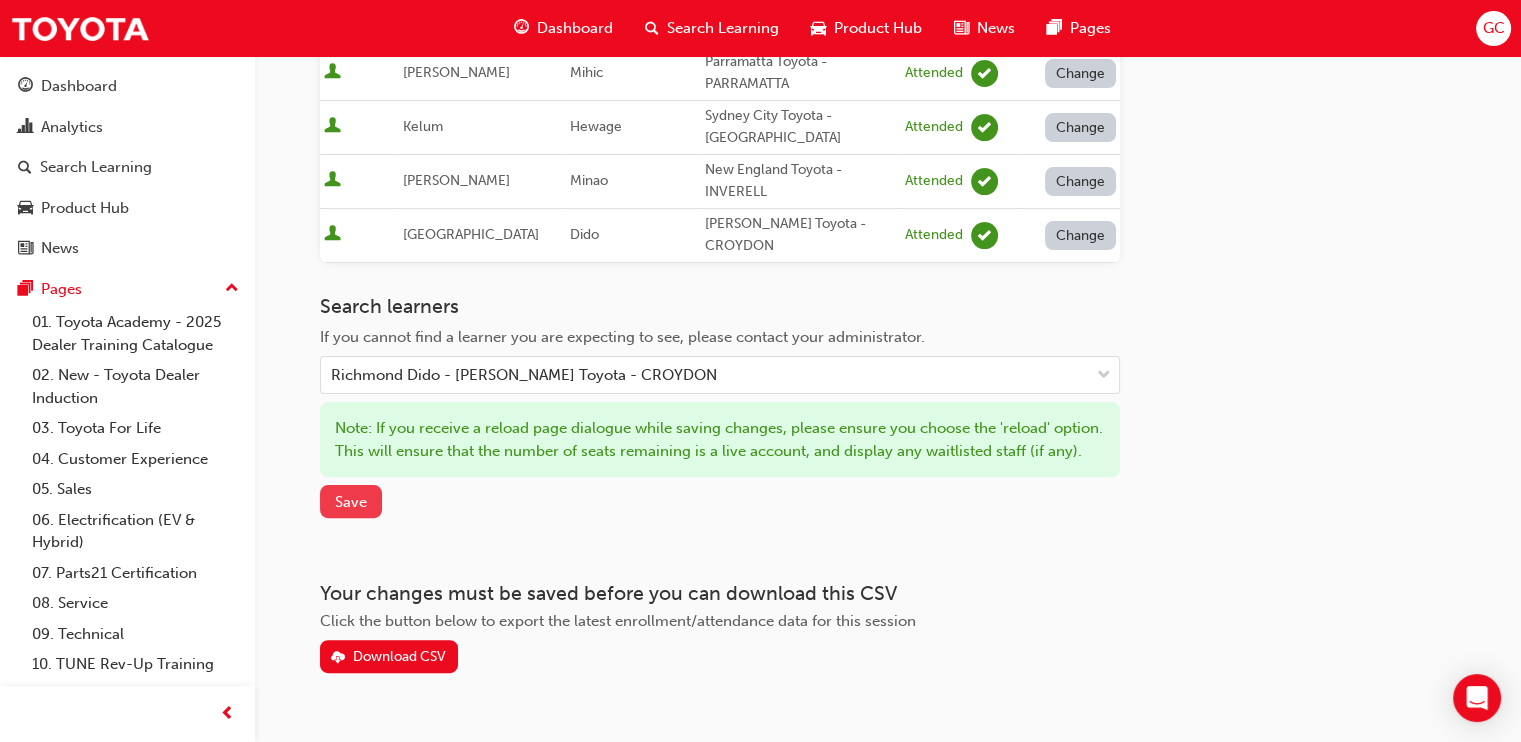 click on "Save" at bounding box center (351, 502) 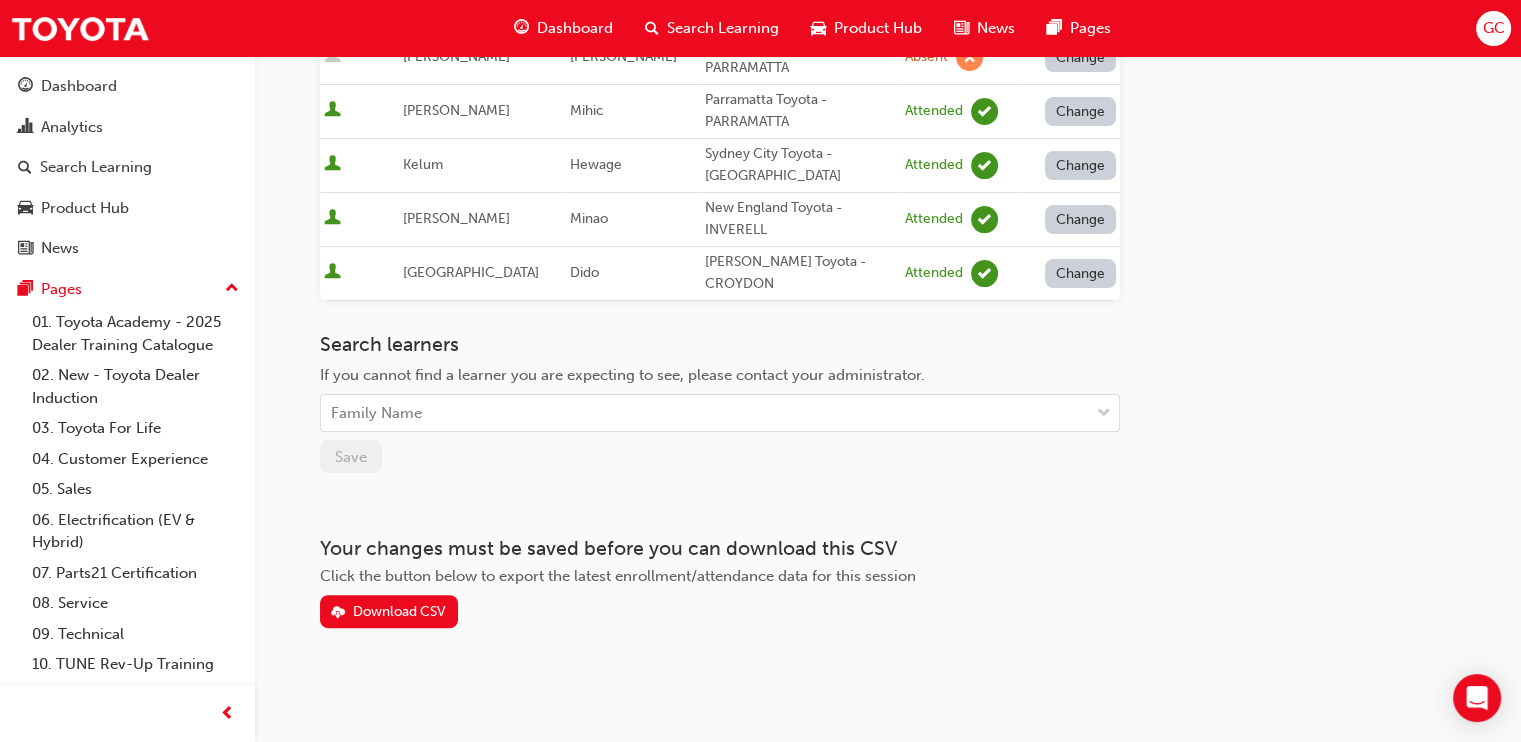 scroll, scrollTop: 566, scrollLeft: 0, axis: vertical 